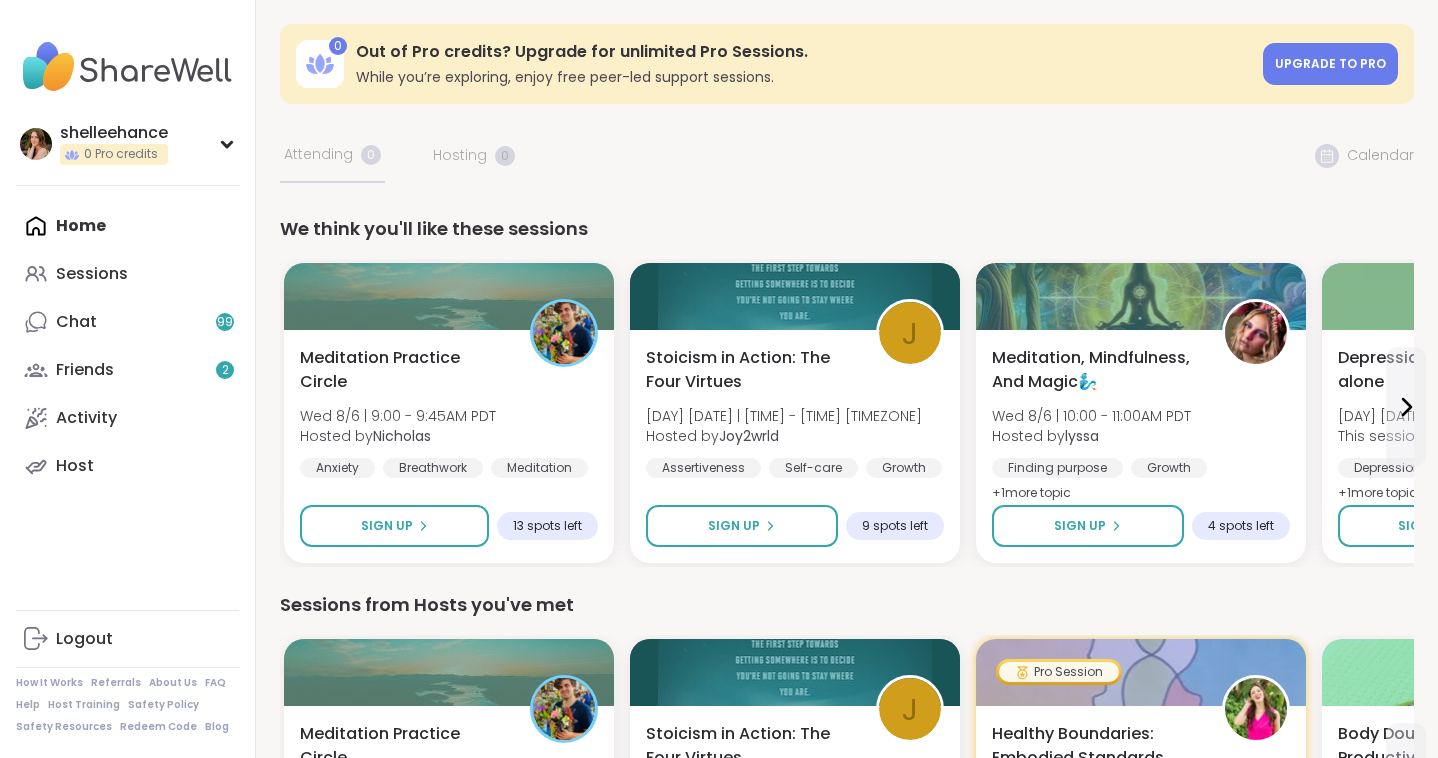 scroll, scrollTop: 0, scrollLeft: 0, axis: both 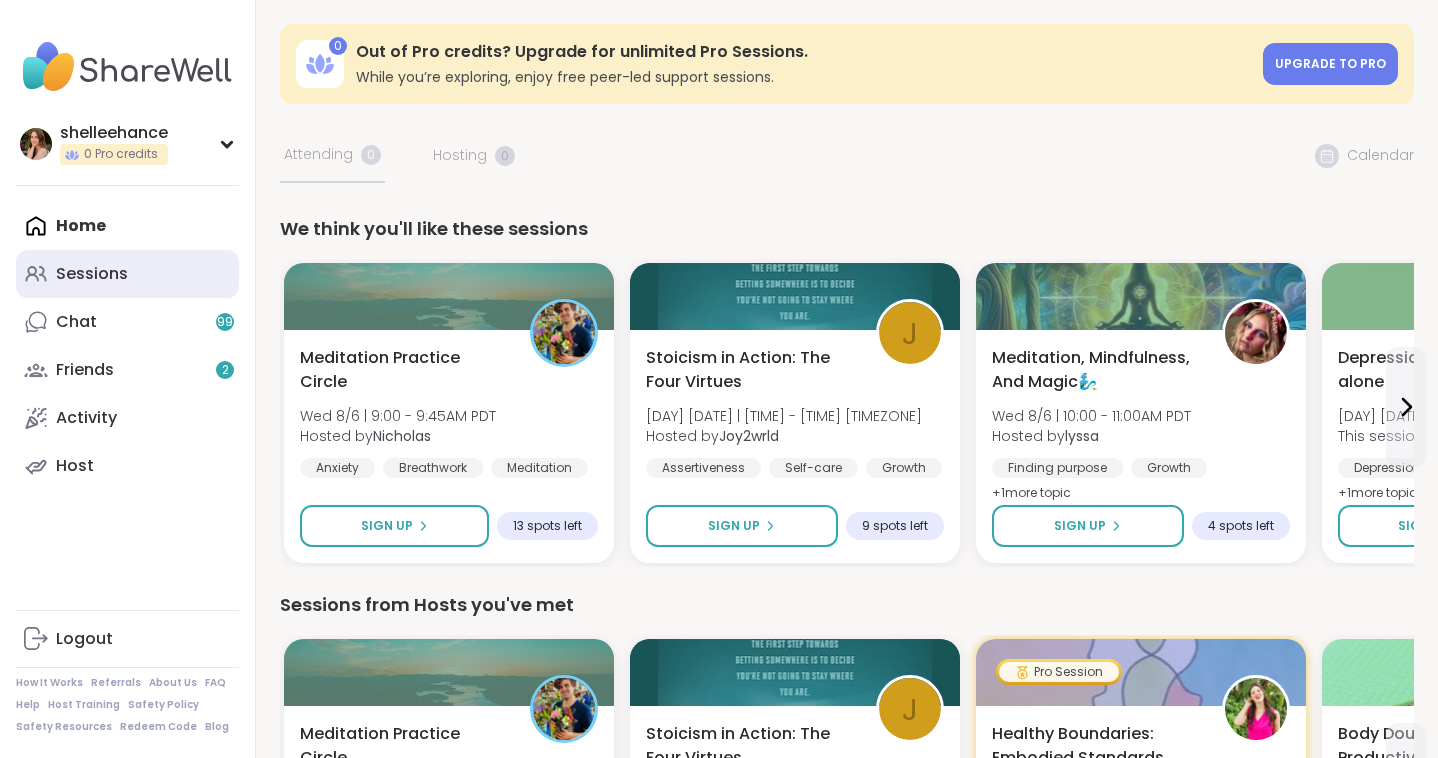 click on "Sessions" at bounding box center [127, 274] 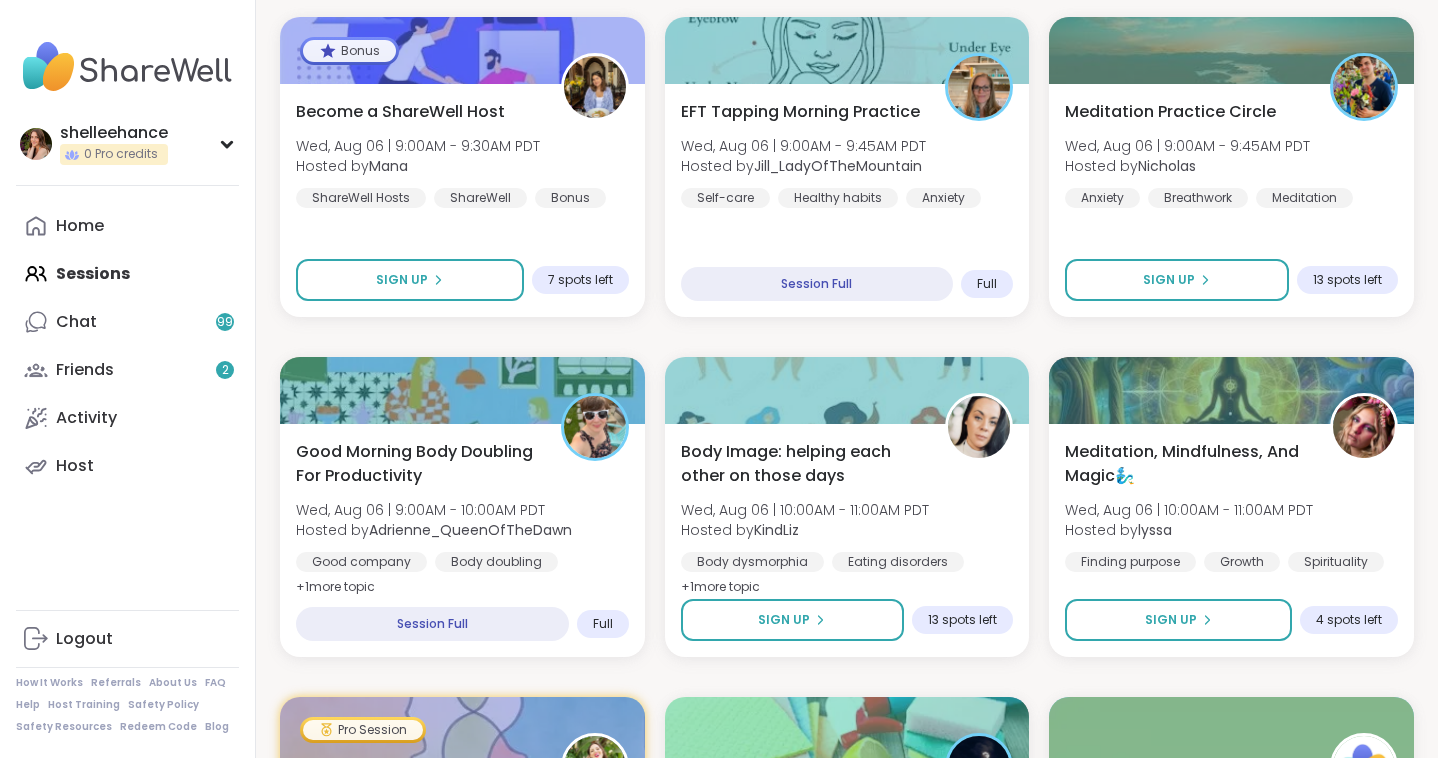 scroll, scrollTop: 749, scrollLeft: 0, axis: vertical 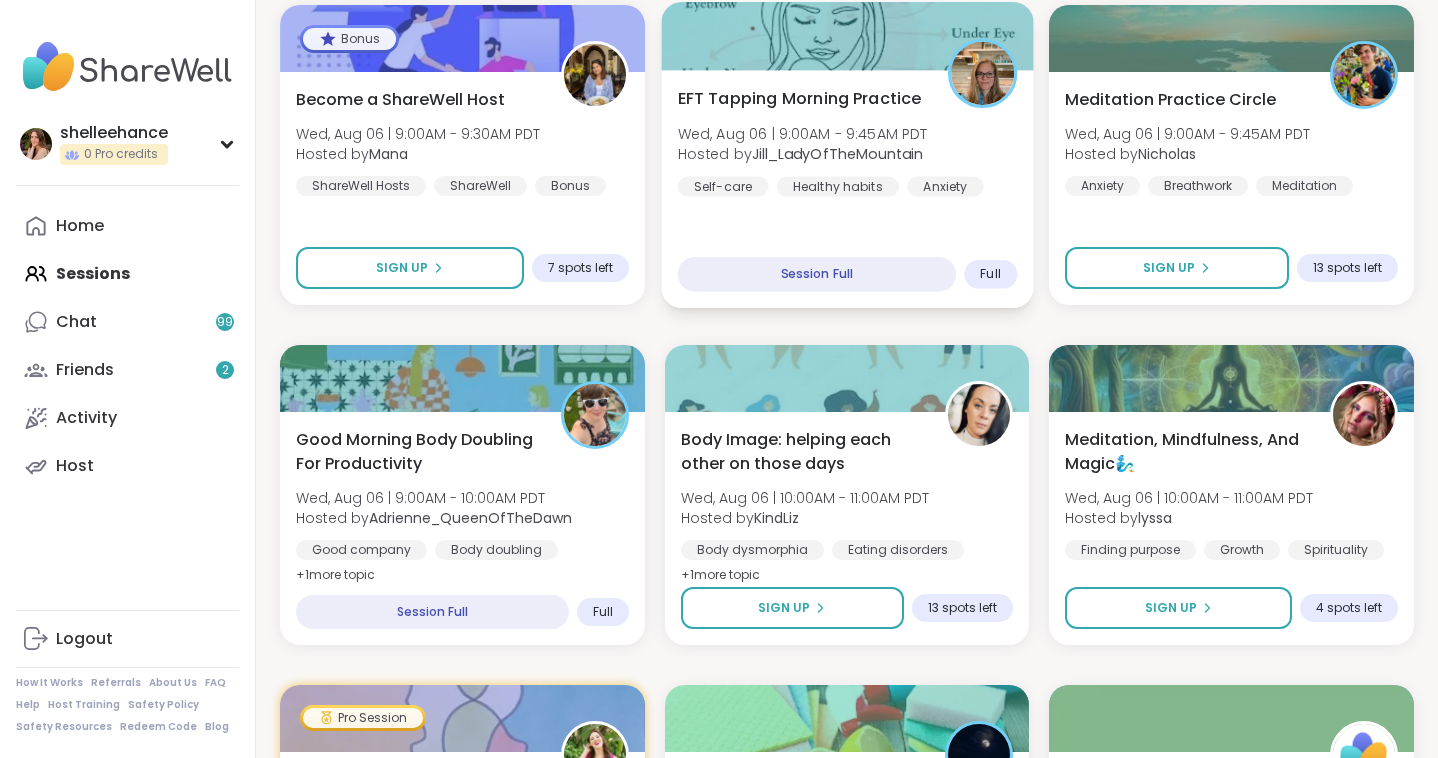 click on "EFT Tapping Morning Practice [DAY], [MONTH] [DATE] | [TIME] - [TIME] [TIMEZONE] Hosted by  @[USERNAME] Self-care Healthy habits Anxiety Session Full Full" at bounding box center [847, 189] 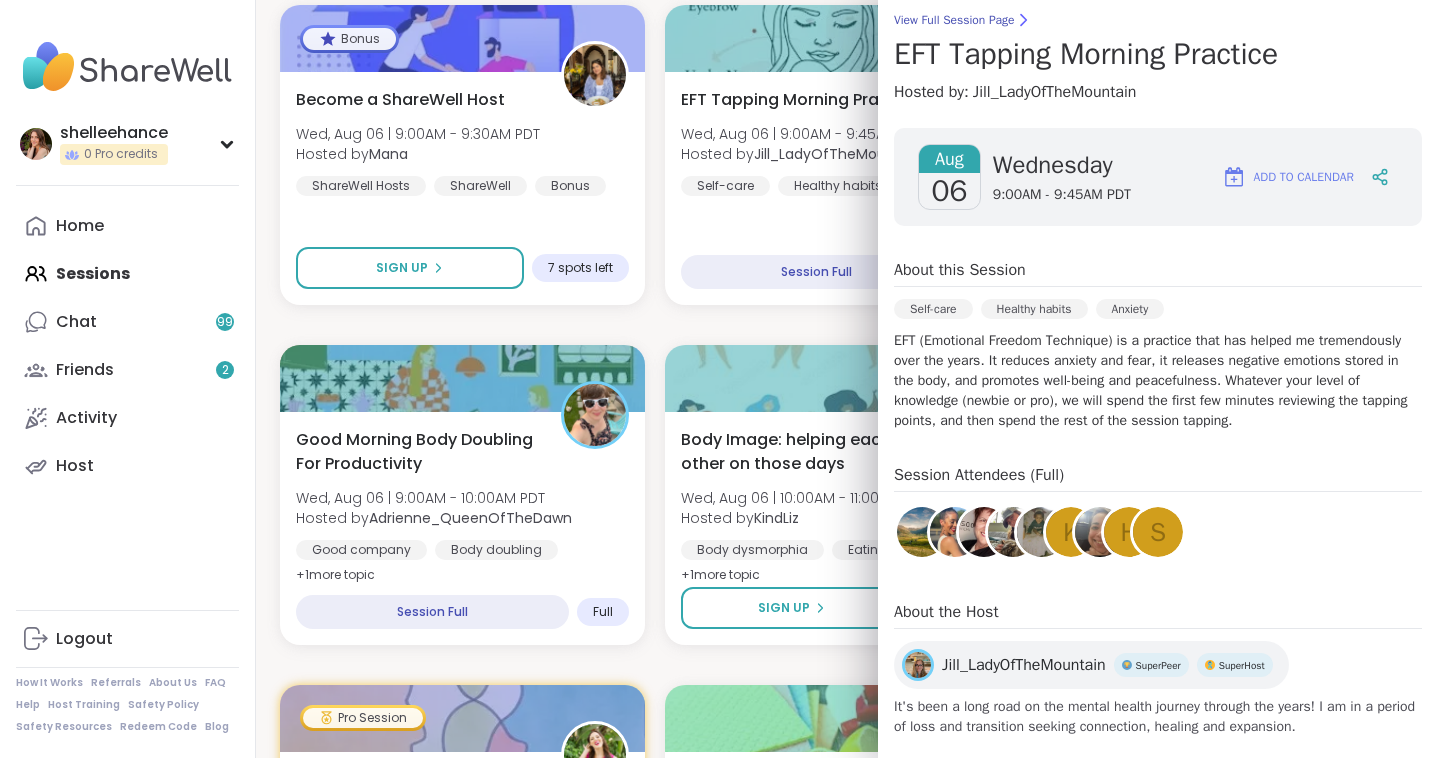 scroll, scrollTop: 211, scrollLeft: 0, axis: vertical 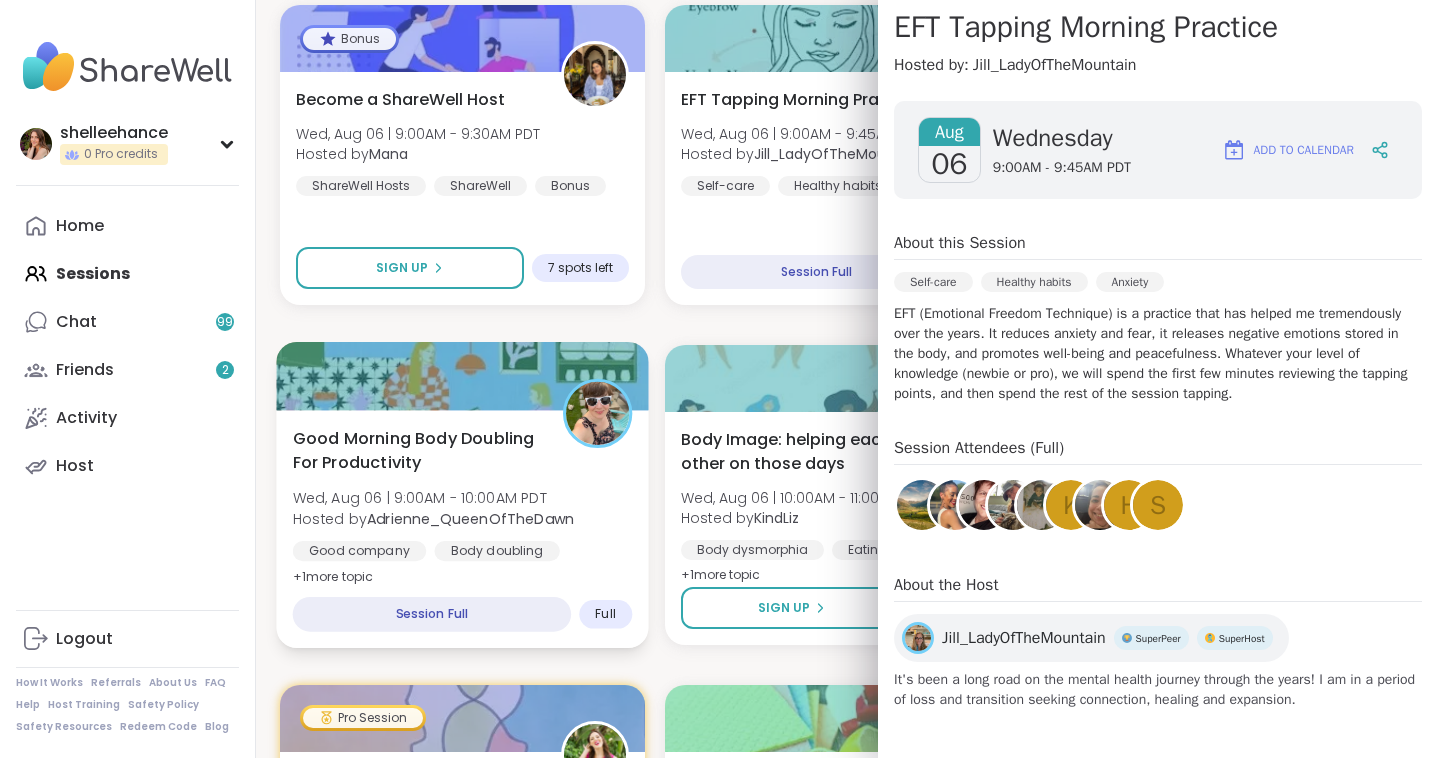 click on "Good Morning Body Doubling For Productivity [DAY], [MONTH] [DATE] | [TIME] - [TIME] [TIMEZONE] Hosted by  @[USERNAME] Good company Body doubling Goal-setting + 1  more topic" at bounding box center (462, 507) 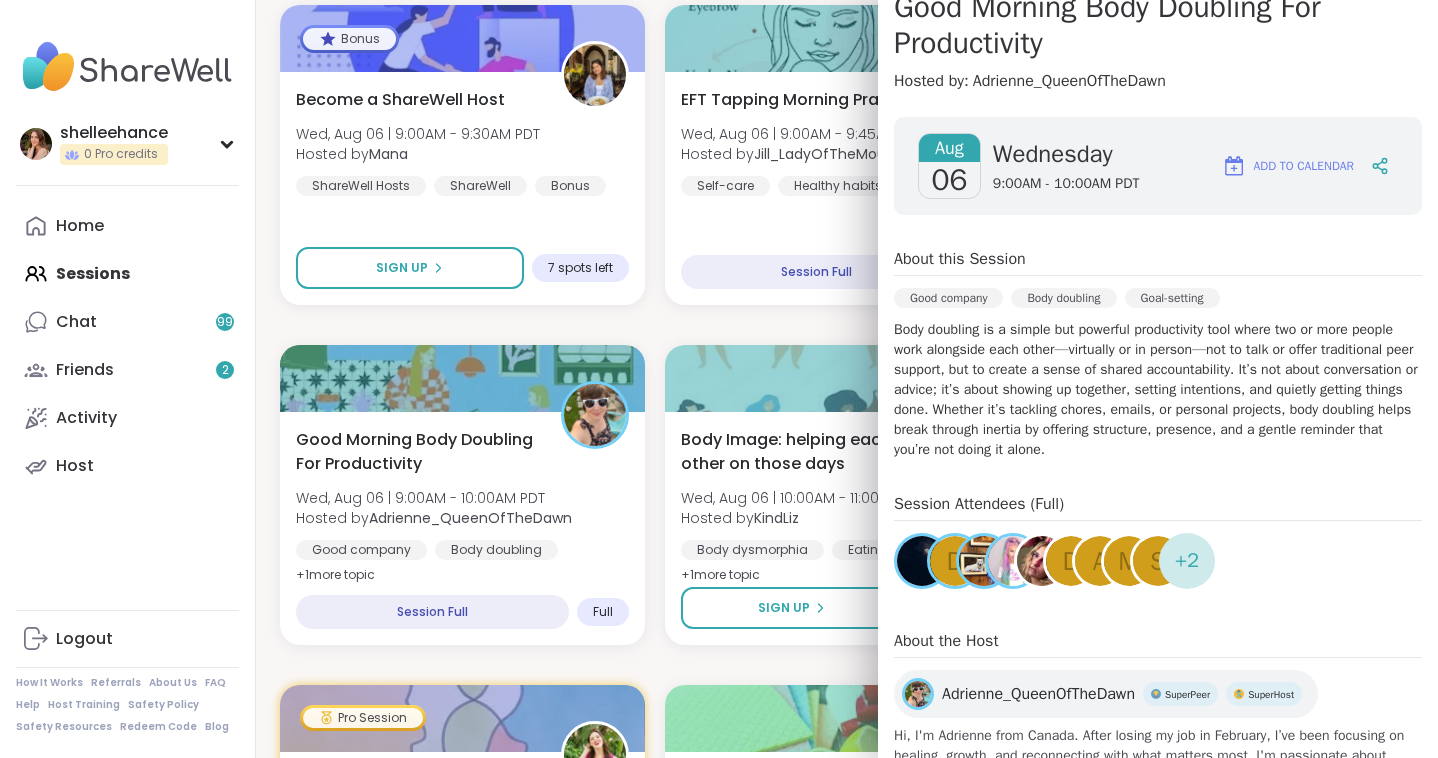 click on "[DAY] Morning Body Doublers and Chillers! [DAY], [MONTH] [DATE] | [TIME] - [TIME] [TIMEZONE] Hosted by [USERNAME] Body doubling Self-care Good company + 1  more topic SESSION LIVE SURVIVOR SERIES [DAY], [MONTH] [DATE] | [TIME] - [TIME] [TIMEZONE] Hosted by [USERNAME] PTSD Emotional abuse Abandonment SESSION LIVE J Stoicism in Action: The Four Virtues [DAY], [MONTH] [DATE] | [TIME] - [TIME] [TIMEZONE] Hosted by [USERNAME] Assertiveness Self-care Growth Sign Up 9 spots left Bonus Become a ShareWell Host [DAY], [MONTH] [DATE] | [TIME] - [TIME] [TIMEZONE] Hosted by [USERNAME] ShareWell Hosts ShareWell Bonus Sign Up 7 spots left EFT Tapping Morning Practice [DAY], [MONTH] [DATE] | [TIME] - [TIME] [TIMEZONE] Hosted by [USERNAME] Self-care Healthy habits Anxiety Session Full Full Meditation Practice Circle [DAY], [MONTH] [DATE] | [TIME] - [TIME] [TIMEZONE] Hosted by [USERNAME] Anxiety Breathwork Meditation Sign Up 13 spots left Good Morning Body Doubling For Productivity [DAY], [MONTH] [DATE] | [TIME] - [TIME] [TIMEZONE] Hosted by [USERNAME] Good company Body doubling Goal-setting + 1  more topic + 1" at bounding box center (847, 1685) 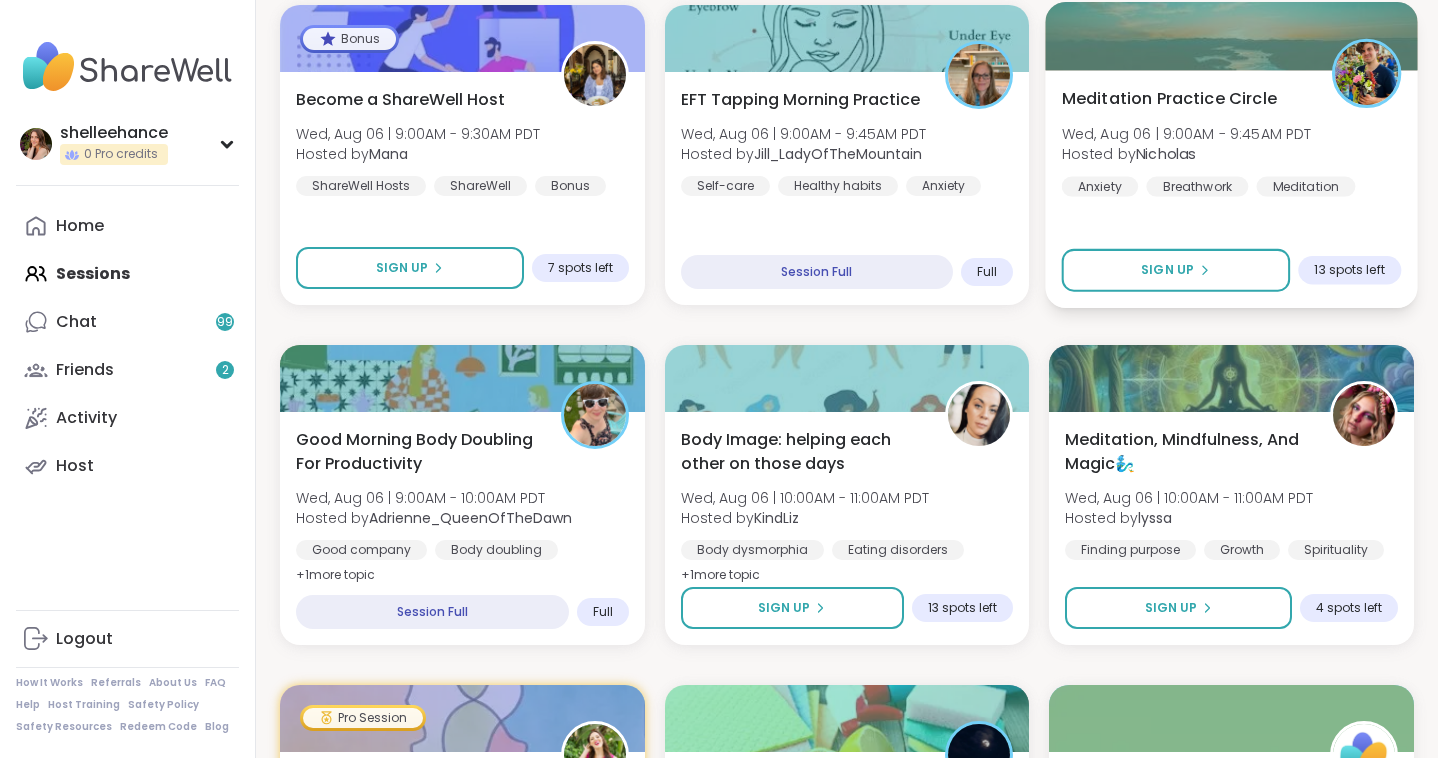 click on "Meditation Practice Circle [DAY], [MONTH] [DATE] | [TIME] - [TIME] [TIMEZONE] Hosted by  @[USERNAME] Anxiety Breathwork Meditation Sign Up 13 spots left" at bounding box center (1232, 189) 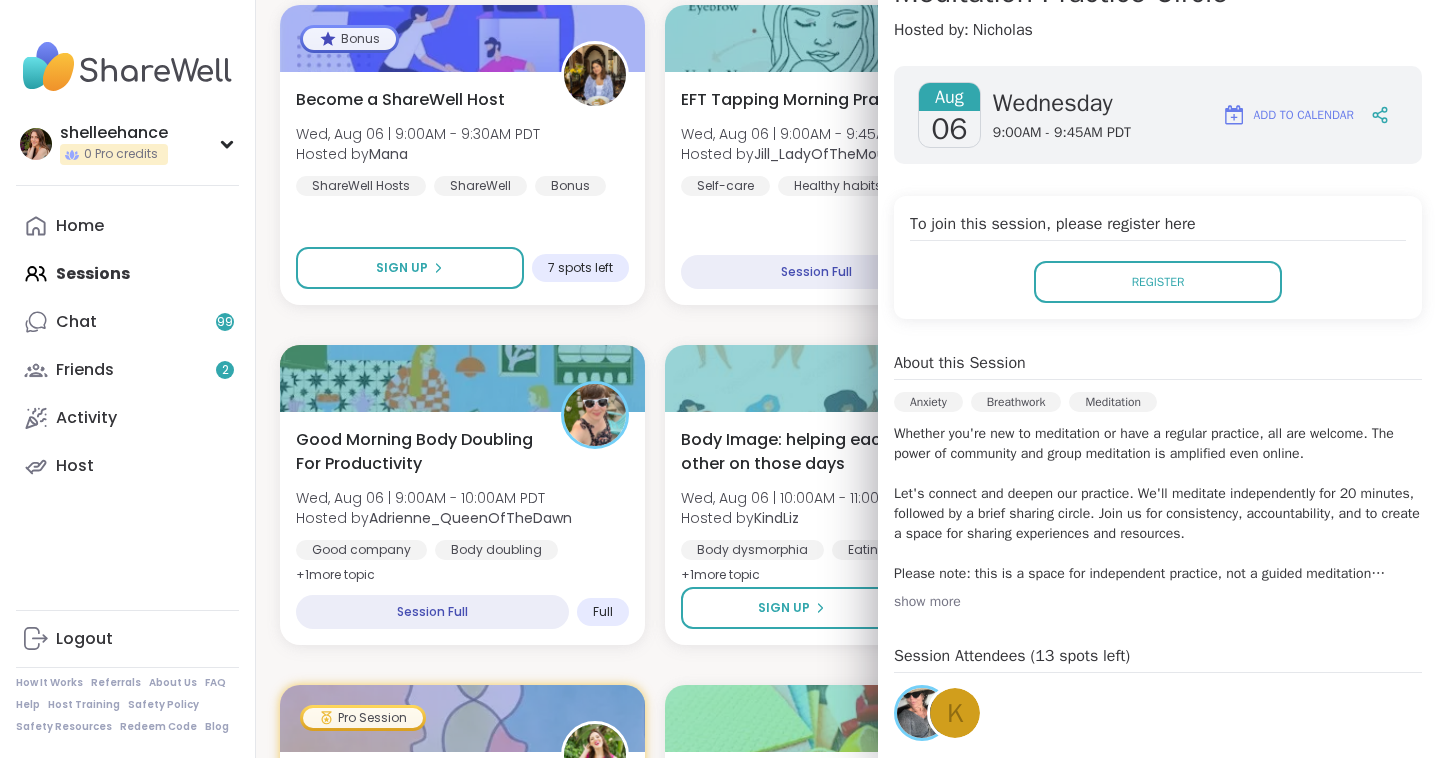 scroll, scrollTop: 237, scrollLeft: 0, axis: vertical 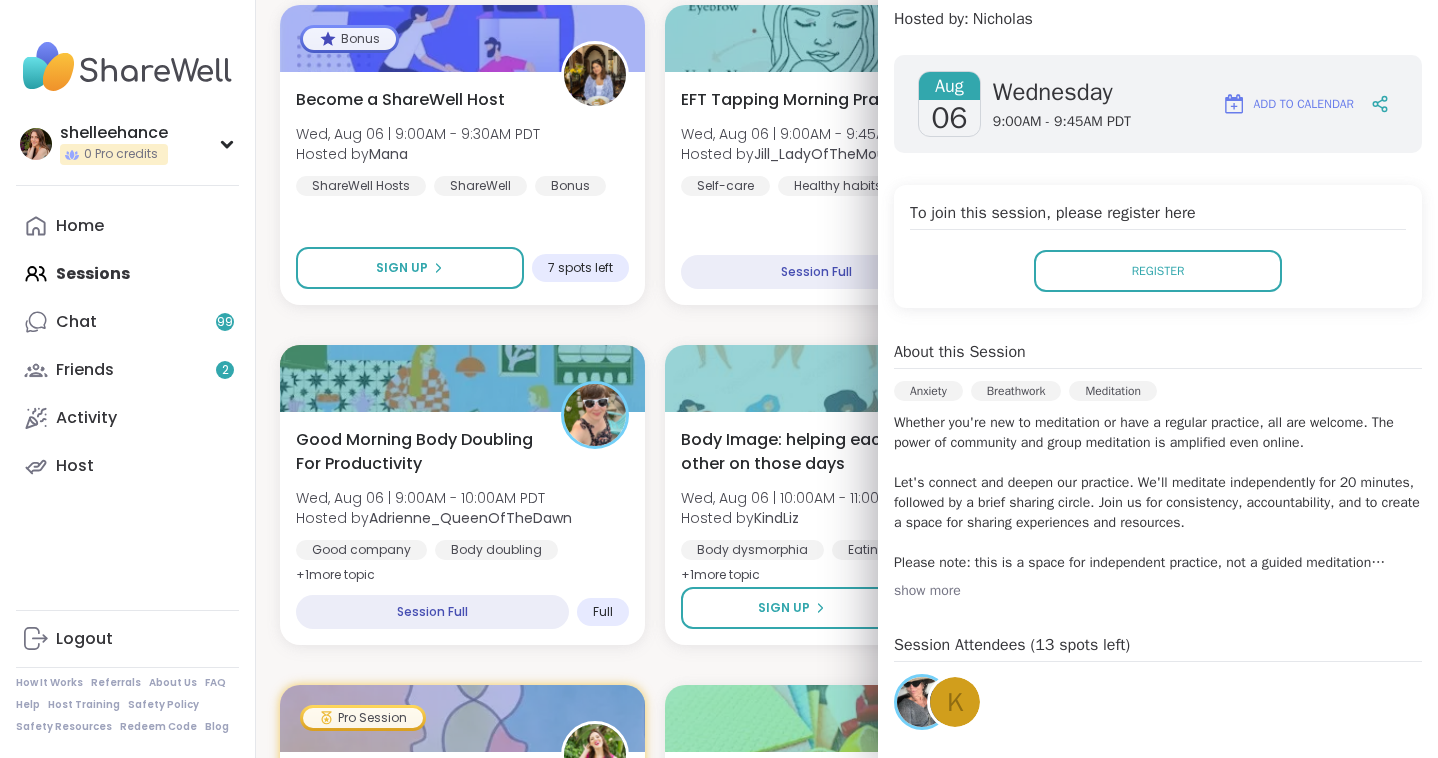 click on "[DAY] Morning Body Doublers and Chillers! [DAY], [MONTH] [DATE] | [TIME] - [TIME] [TIMEZONE] Hosted by [USERNAME] Body doubling Self-care Good company + 1  more topic SESSION LIVE SURVIVOR SERIES [DAY], [MONTH] [DATE] | [TIME] - [TIME] [TIMEZONE] Hosted by [USERNAME] PTSD Emotional abuse Abandonment SESSION LIVE J Stoicism in Action: The Four Virtues [DAY], [MONTH] [DATE] | [TIME] - [TIME] [TIMEZONE] Hosted by [USERNAME] Assertiveness Self-care Growth Sign Up 9 spots left Bonus Become a ShareWell Host [DAY], [MONTH] [DATE] | [TIME] - [TIME] [TIMEZONE] Hosted by [USERNAME] ShareWell Hosts ShareWell Bonus Sign Up 7 spots left EFT Tapping Morning Practice [DAY], [MONTH] [DATE] | [TIME] - [TIME] [TIMEZONE] Hosted by [USERNAME] Self-care Healthy habits Anxiety Session Full Full Meditation Practice Circle [DAY], [MONTH] [DATE] | [TIME] - [TIME] [TIMEZONE] Hosted by [USERNAME] Anxiety Breathwork Meditation Sign Up 13 spots left Good Morning Body Doubling For Productivity [DAY], [MONTH] [DATE] | [TIME] - [TIME] [TIMEZONE] Hosted by [USERNAME] Good company Body doubling Goal-setting + 1  more topic + 1" at bounding box center (847, 1685) 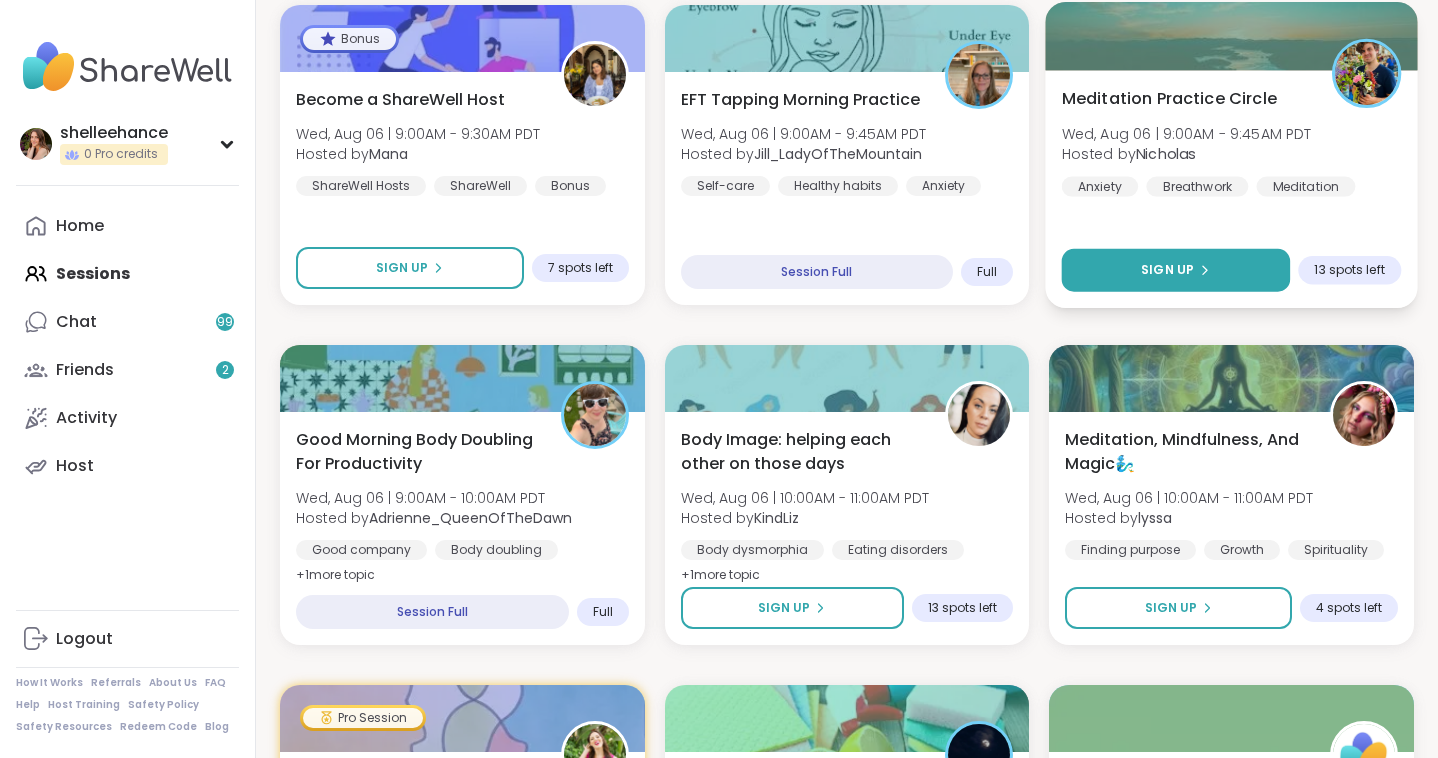click on "Sign Up" at bounding box center (1176, 270) 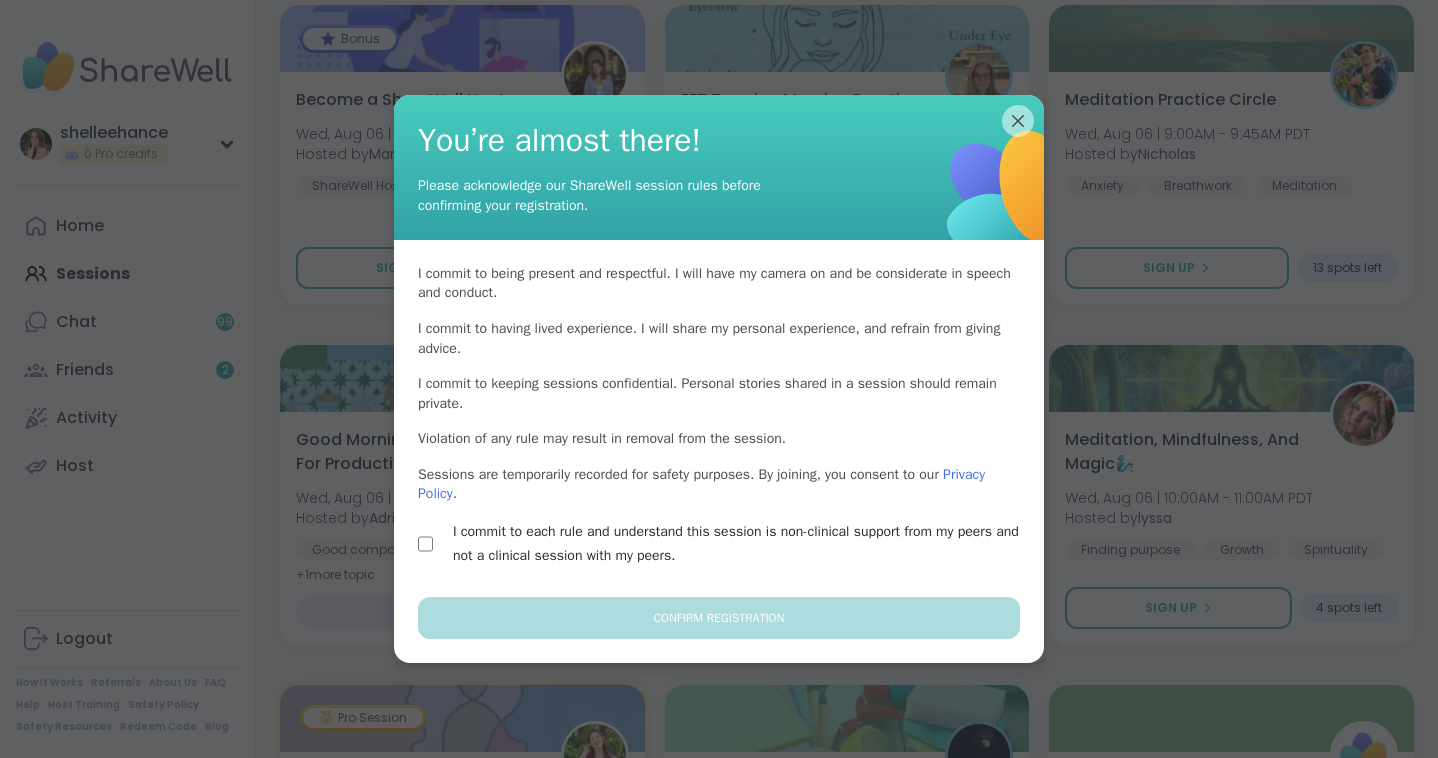 click on "I commit to each rule and understand this session is non-clinical support from my peers and not a clinical session with my peers." at bounding box center [742, 544] 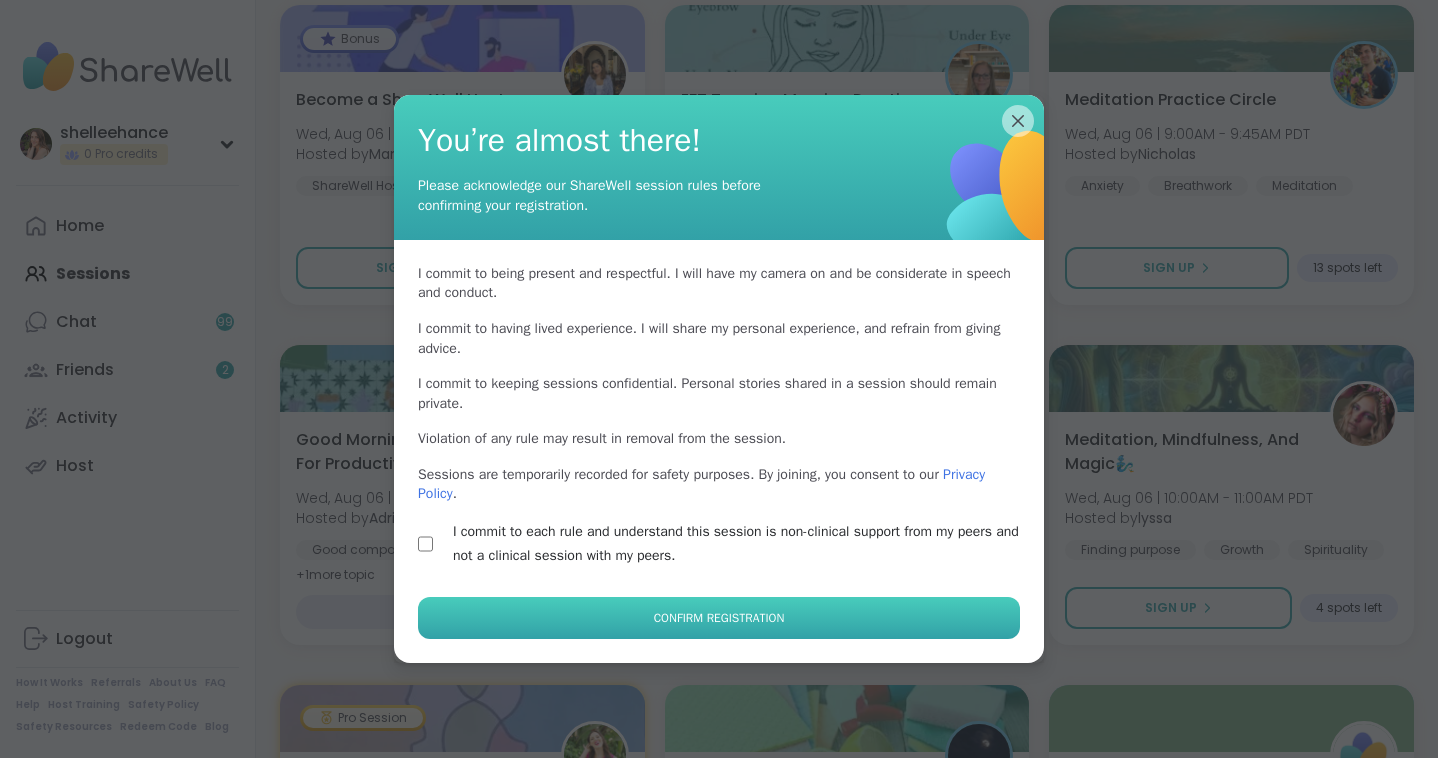 click on "Confirm Registration" at bounding box center (719, 618) 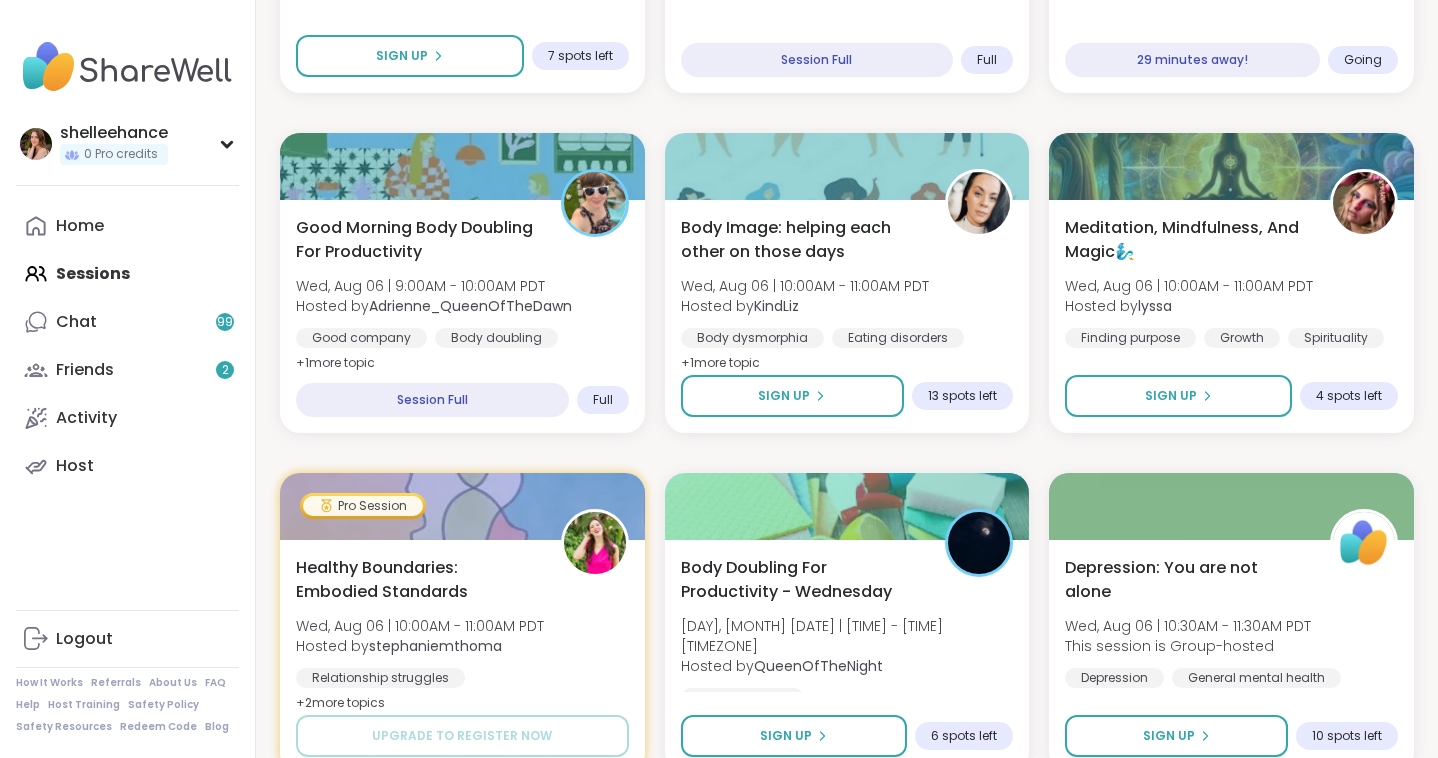scroll, scrollTop: 1010, scrollLeft: 0, axis: vertical 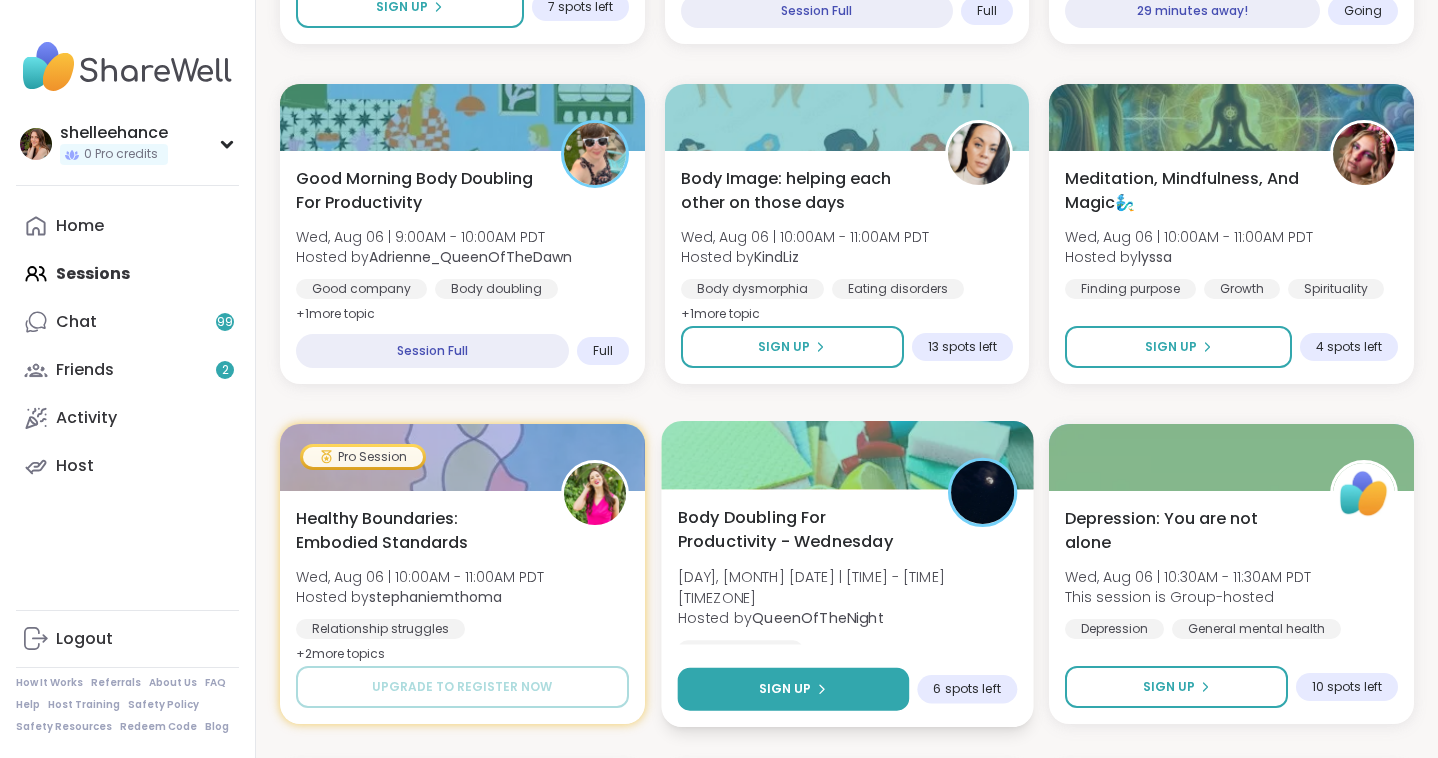 click on "Sign Up" at bounding box center (792, 689) 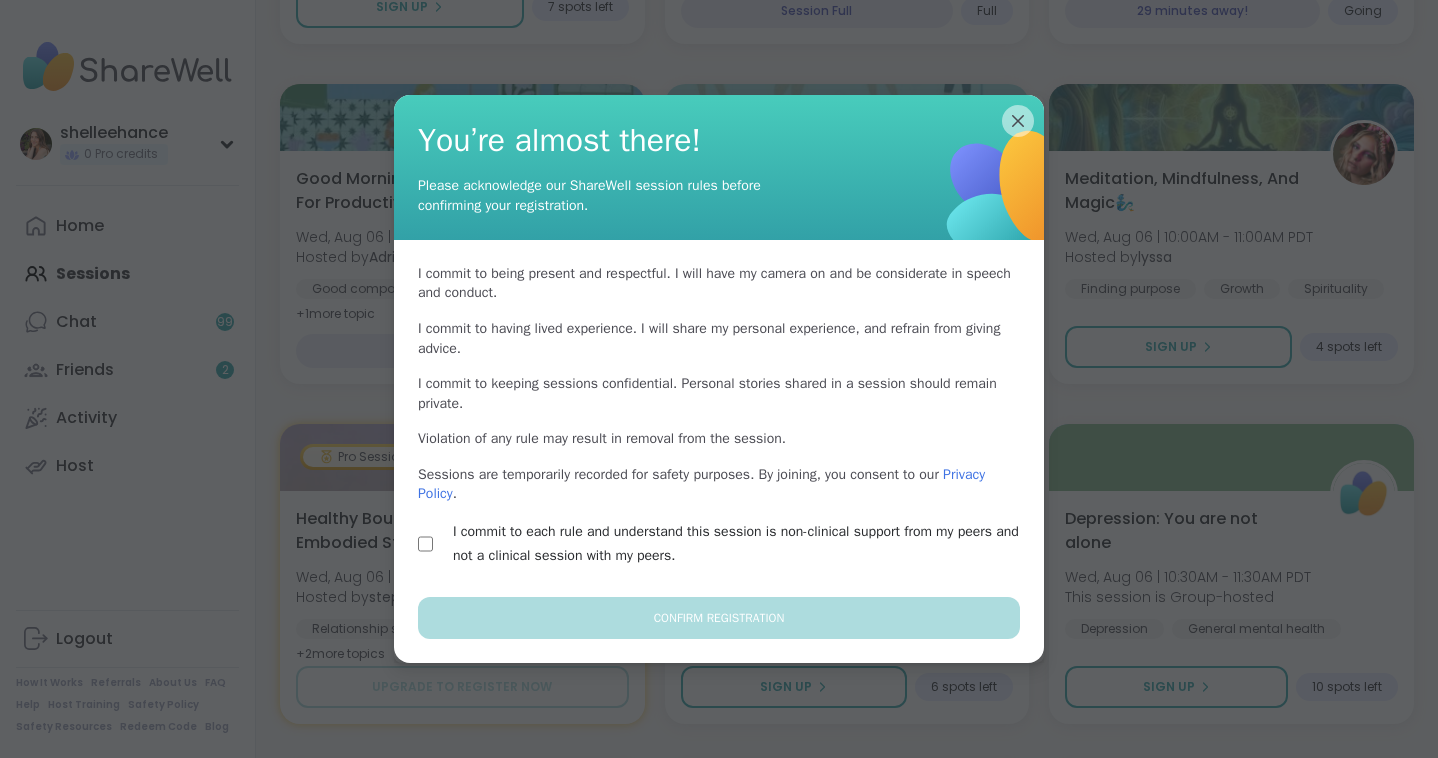 click on "I commit to each rule and understand this session is non-clinical support from my peers and not a clinical session with my peers." at bounding box center [742, 544] 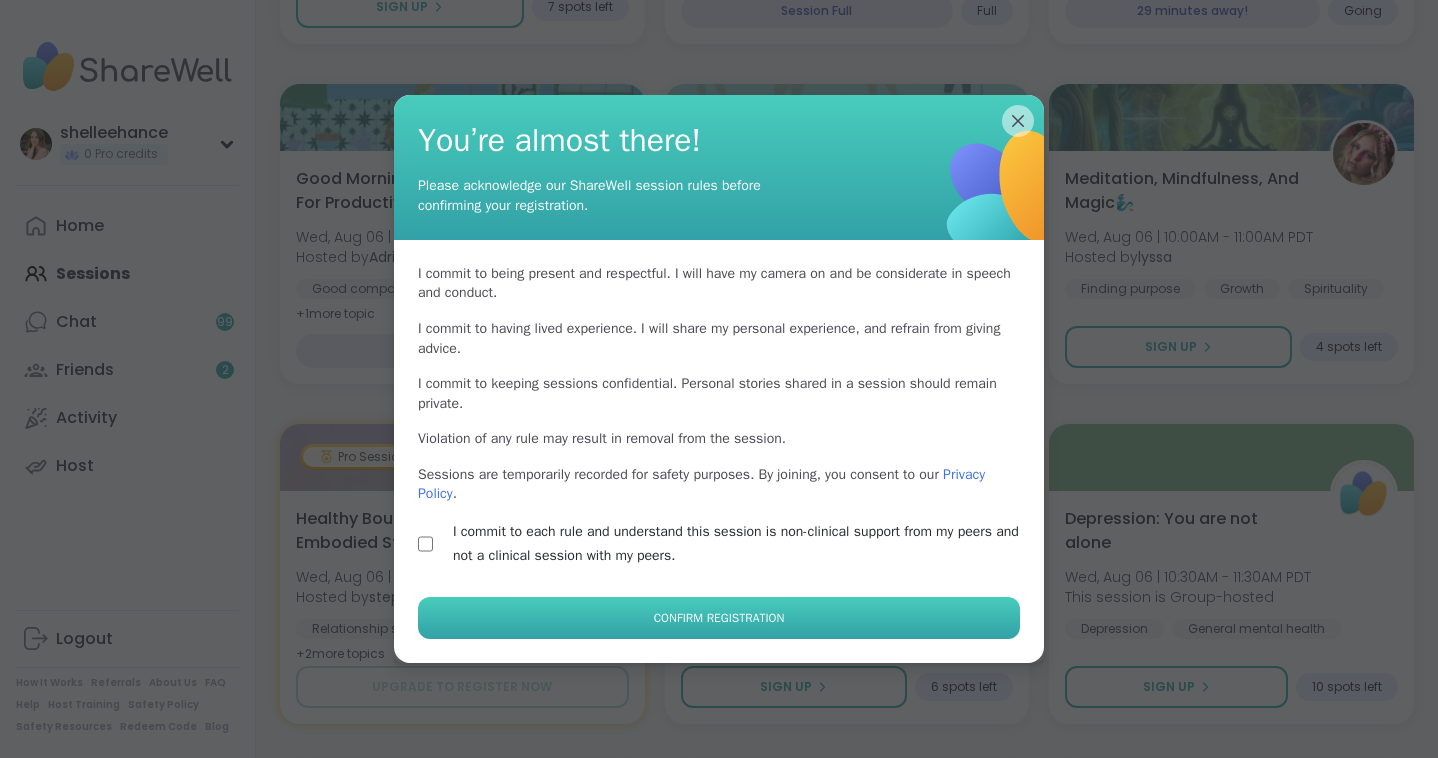 click on "Confirm Registration" at bounding box center [719, 618] 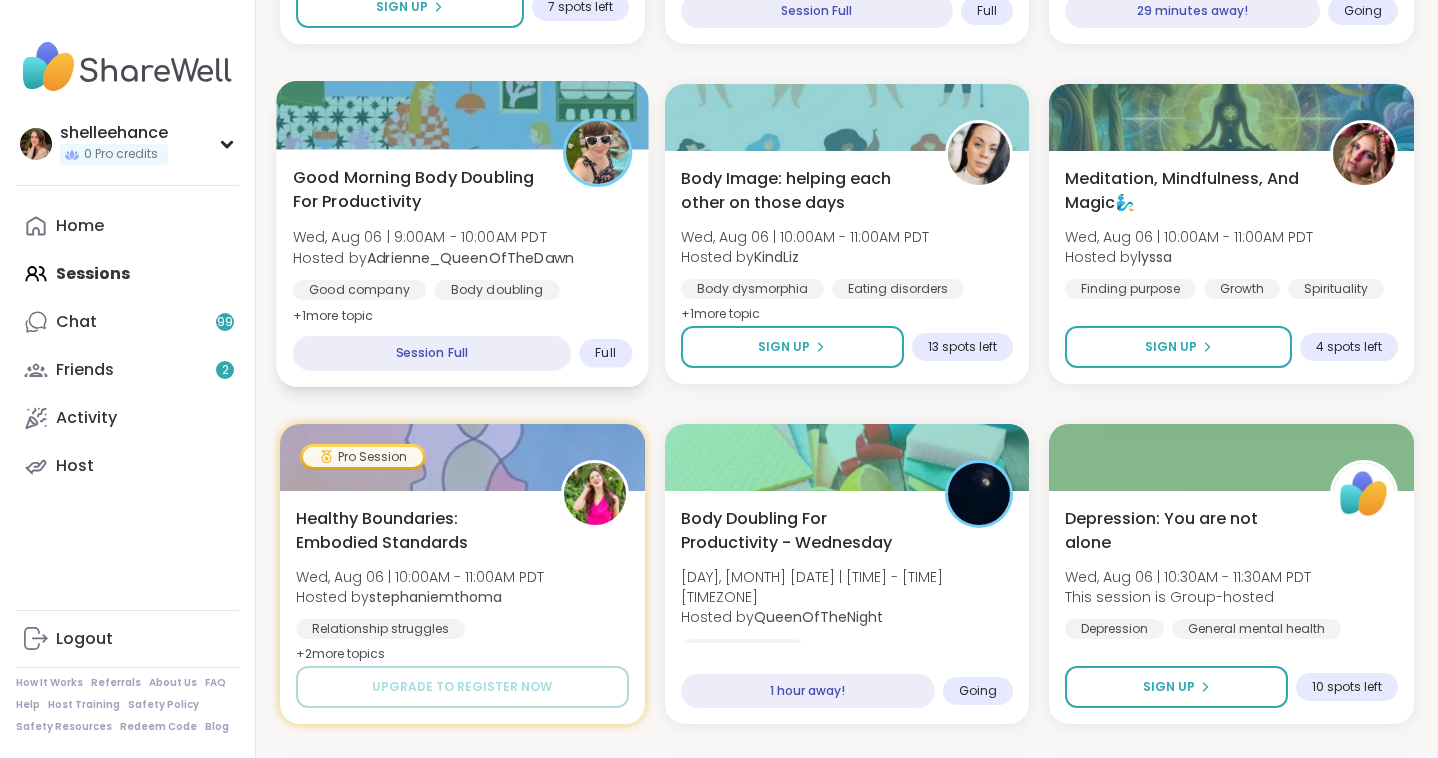 click on "Good company Body doubling Goal-setting" at bounding box center [462, 304] 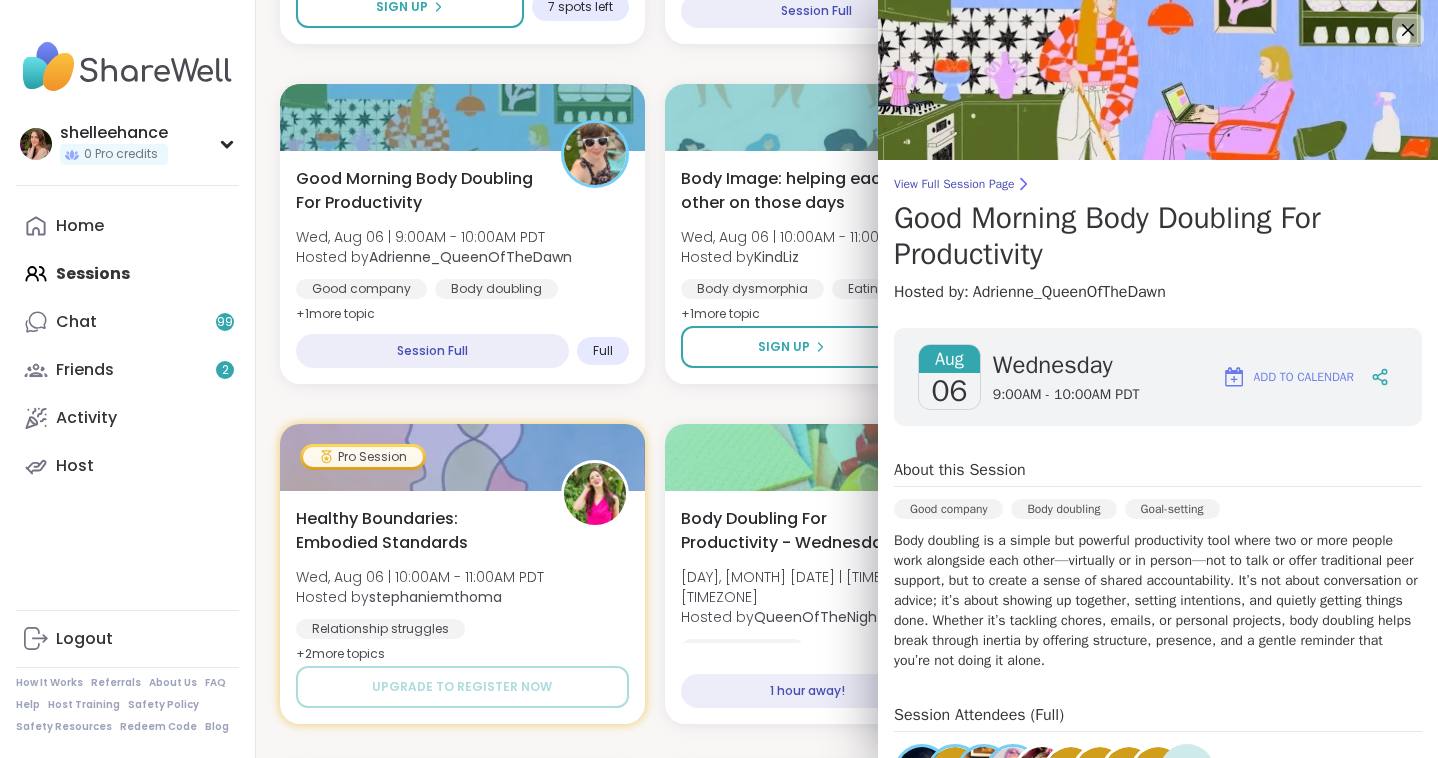 scroll, scrollTop: 234, scrollLeft: 0, axis: vertical 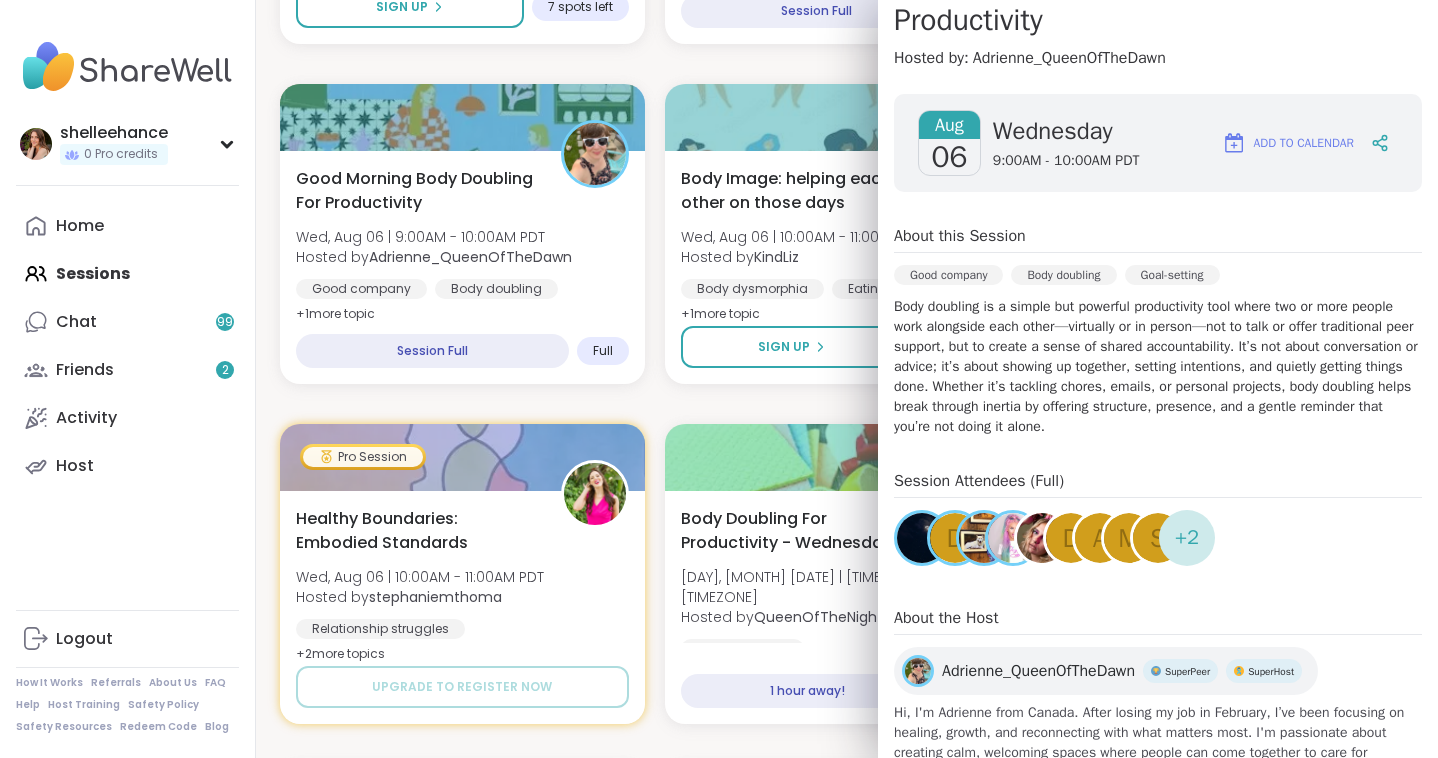 click on "[DAY] Morning Body Doublers and Chillers! [DAY], [MONTH] [DATE] | [TIME] - [TIME] [TIMEZONE] Hosted by [USERNAME] Body doubling Self-care Good company + 1  more topic SESSION LIVE SURVIVOR SERIES [DAY], [MONTH] [DATE] | [TIME] - [TIME] [TIMEZONE] Hosted by [USERNAME] PTSD Emotional abuse Abandonment SESSION LIVE J Stoicism in Action: The Four Virtues [DAY], [MONTH] [DATE] | [TIME] - [TIME] [TIMEZONE] Hosted by [USERNAME] Assertiveness Self-care Growth Sign Up 9 spots left Bonus Become a ShareWell Host [DAY], [MONTH] [DATE] | [TIME] - [TIME] [TIMEZONE] Hosted by [USERNAME] ShareWell Hosts ShareWell Bonus Sign Up 7 spots left EFT Tapping Morning Practice [DAY], [MONTH] [DATE] | [TIME] - [TIME] [TIMEZONE] Hosted by [USERNAME] Self-care Healthy habits Anxiety Session Full Full Meditation Practice Circle [DAY], [MONTH] [DATE] | [TIME] - [TIME] [TIMEZONE] Hosted by [USERNAME] Anxiety Breathwork Meditation 29 minutes away! Going Good Morning Body Doubling For Productivity [DAY], [MONTH] [DATE] | [TIME] - [TIME] [TIMEZONE] Hosted by [USERNAME] Good company Body doubling Goal-setting + 1  more topic +" at bounding box center [847, 1424] 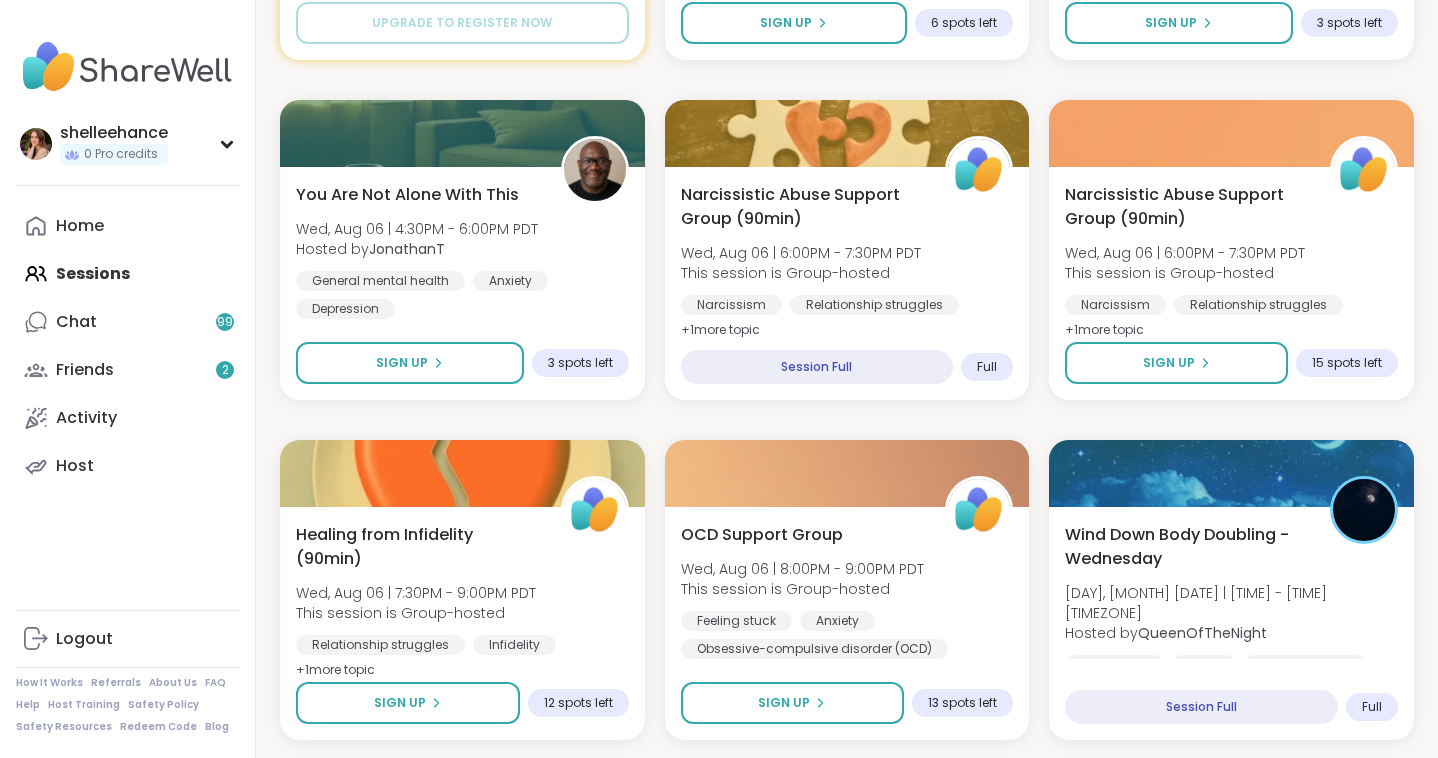 scroll, scrollTop: 3101, scrollLeft: 0, axis: vertical 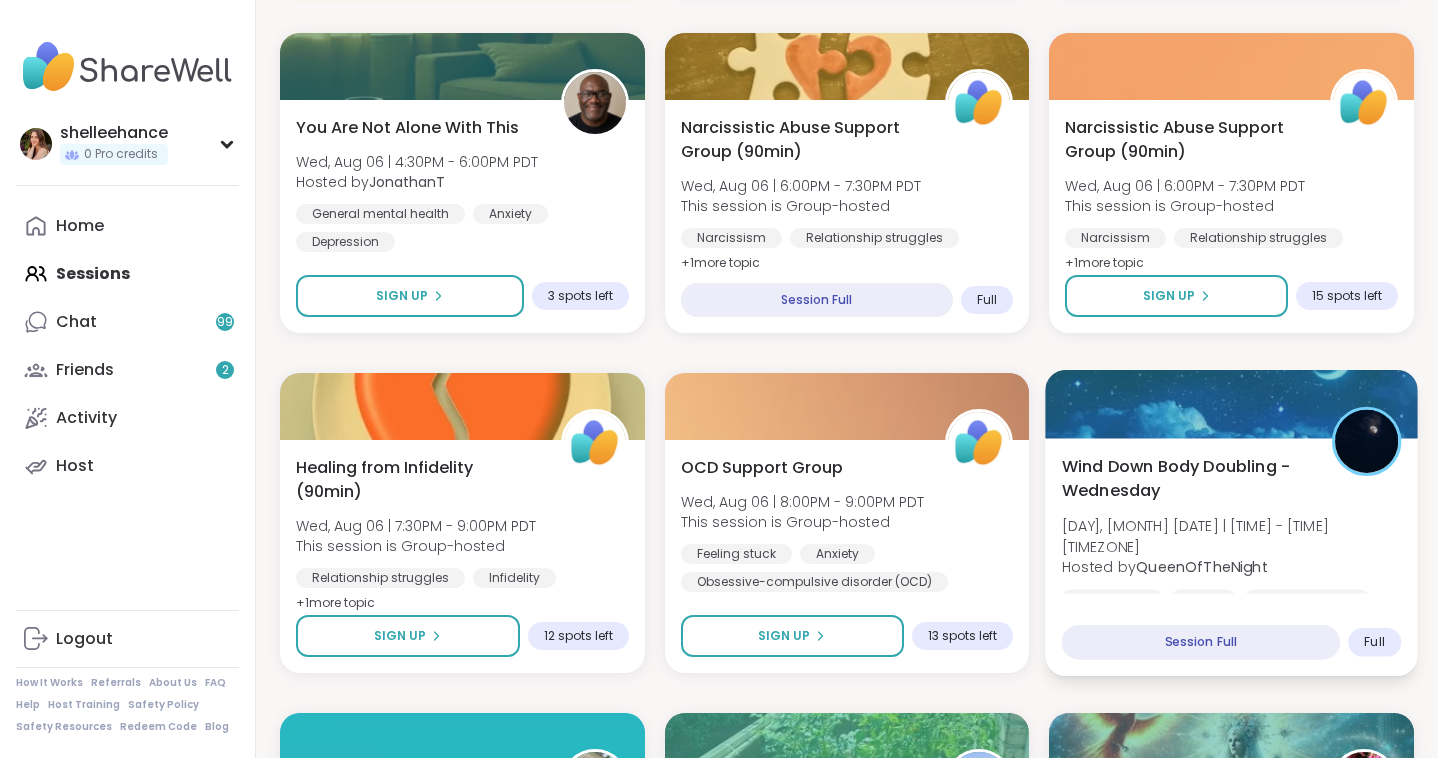 click on "Wind Down Body Doubling - [DAY] [DAY], [MONTH] [DATE] | [TIME] - [TIME] [TIMEZONE] Hosted by [USERNAME] Depression ADHD Body doubling" at bounding box center [1231, 531] 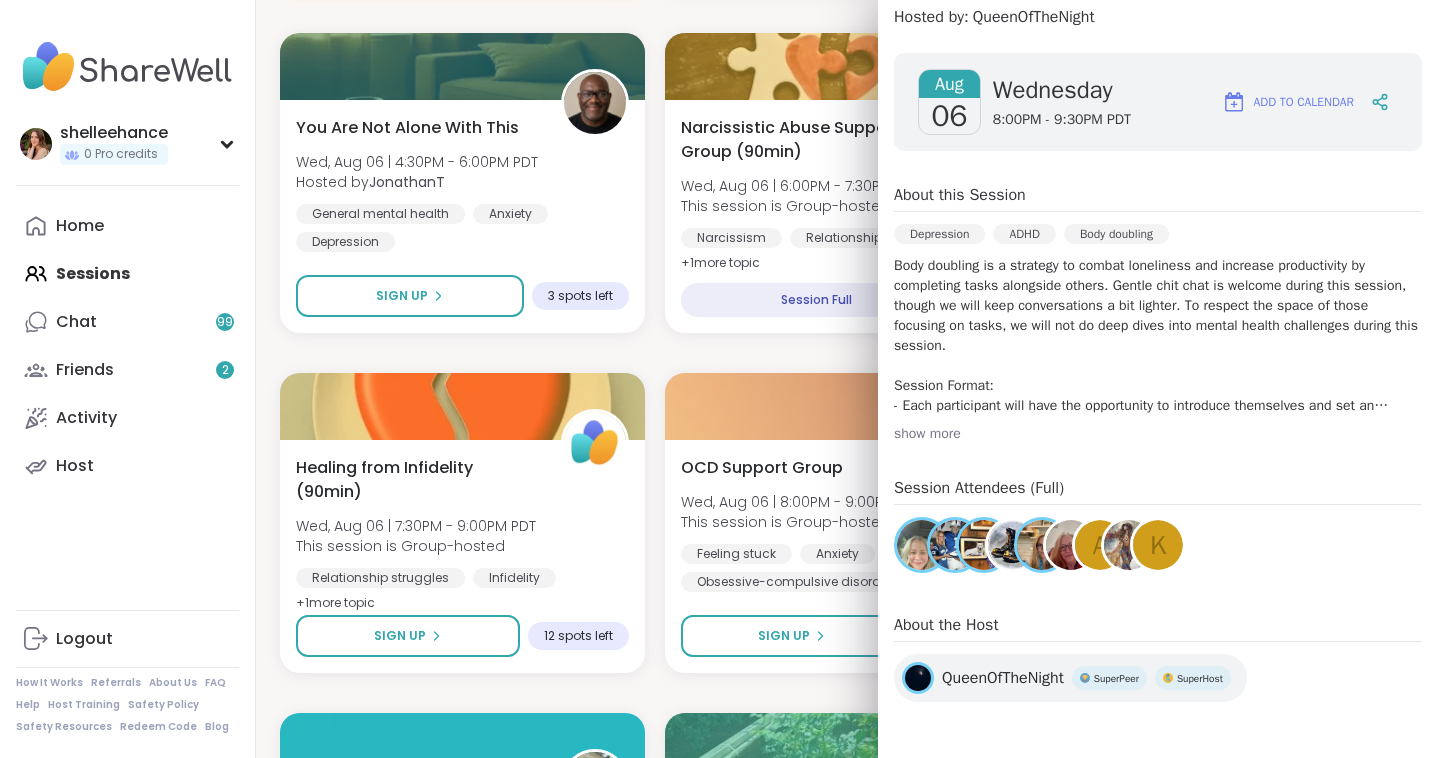 scroll, scrollTop: 275, scrollLeft: 0, axis: vertical 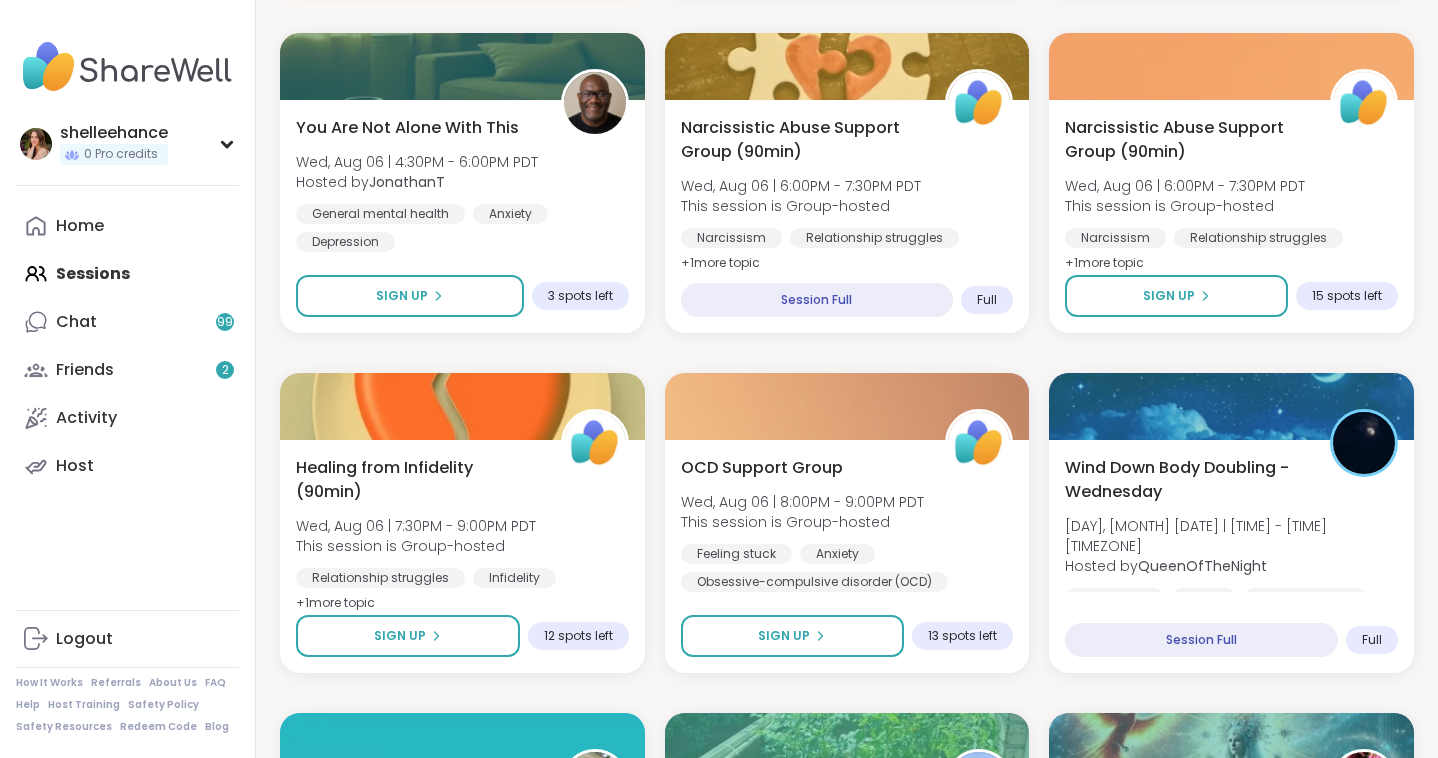 click on "[DAY] Morning Body Doublers and Chillers! [DAY], [MONTH] [DATE] | [TIME] - [TIME] [TIMEZONE] Hosted by  @[USERNAME] Body doubling Self-care Good company + 1  more topic SESSION LIVE SURVIVOR SERIES [DAY], [MONTH] [DATE] | [TIME] - [TIME] [TIMEZONE] Hosted by  @[USERNAME] PTSD Emotional abuse Abandonment SESSION LIVE J Stoicism in Action: The Four Virtues [DAY], [MONTH] [DATE] | [TIME] - [TIME] [TIMEZONE] Hosted by  @[USERNAME] Assertiveness Self-care Growth Sign Up 9 spots left Bonus Become a ShareWell Host [DAY], [MONTH] [DATE] | [TIME] - [TIME] [TIMEZONE] Hosted by  @[USERNAME] ShareWell Hosts ShareWell Bonus Sign Up 7 spots left EFT Tapping Morning Practice [DAY], [MONTH] [DATE] | [TIME] - [TIME] [TIMEZONE] Hosted by  @[USERNAME] Self-care Healthy habits Anxiety Session Full Full Meditation Practice Circle [DAY], [MONTH] [DATE] | [TIME] - [TIME] [TIMEZONE] Hosted by  @[USERNAME] Anxiety Breathwork Meditation 28 minutes away! Going Good Morning Body Doubling For Productivity [DAY], [MONTH] [DATE] | [TIME] - [TIME] [TIMEZONE] Hosted by  @[USERNAME] Good company Body doubling Goal-setting + 1  more topic +" at bounding box center [847, -667] 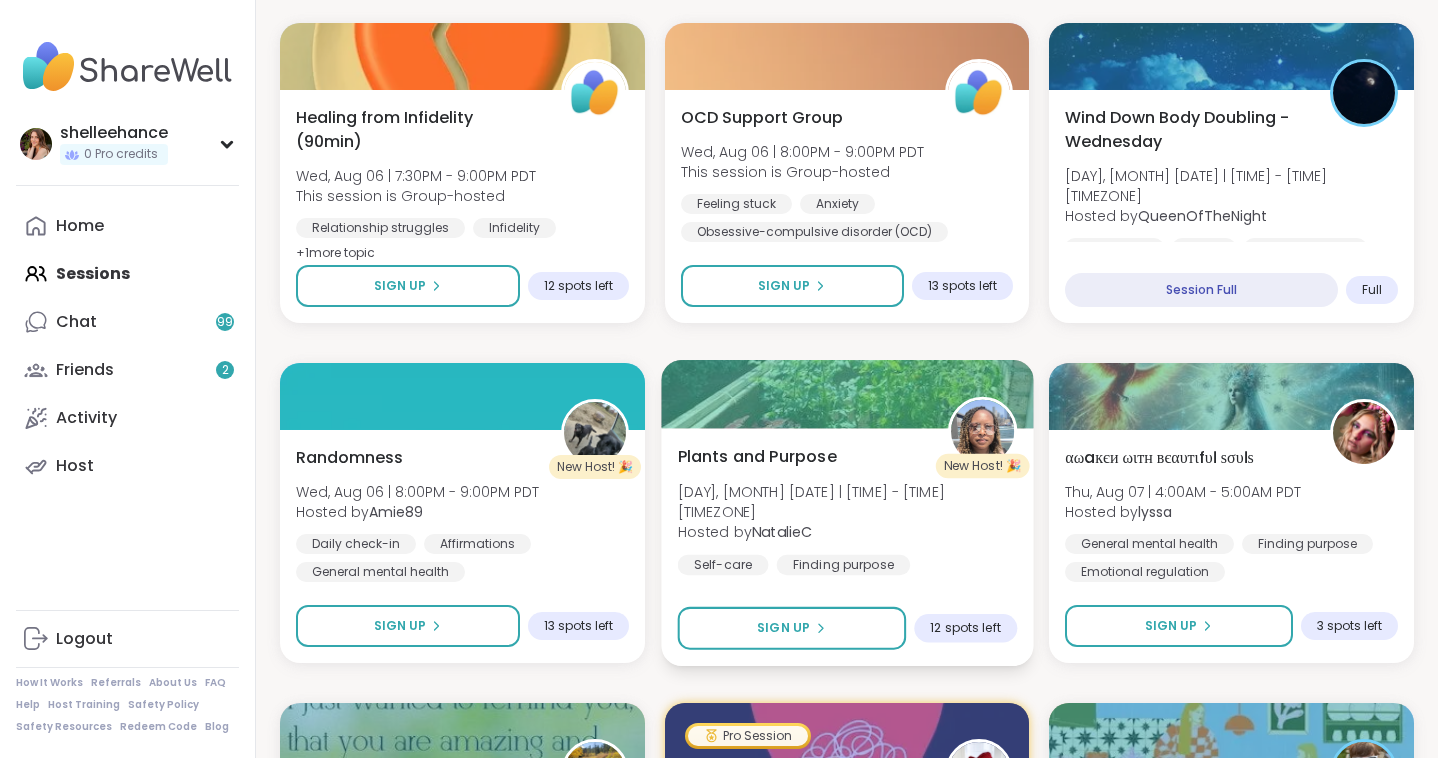 scroll, scrollTop: 3463, scrollLeft: 0, axis: vertical 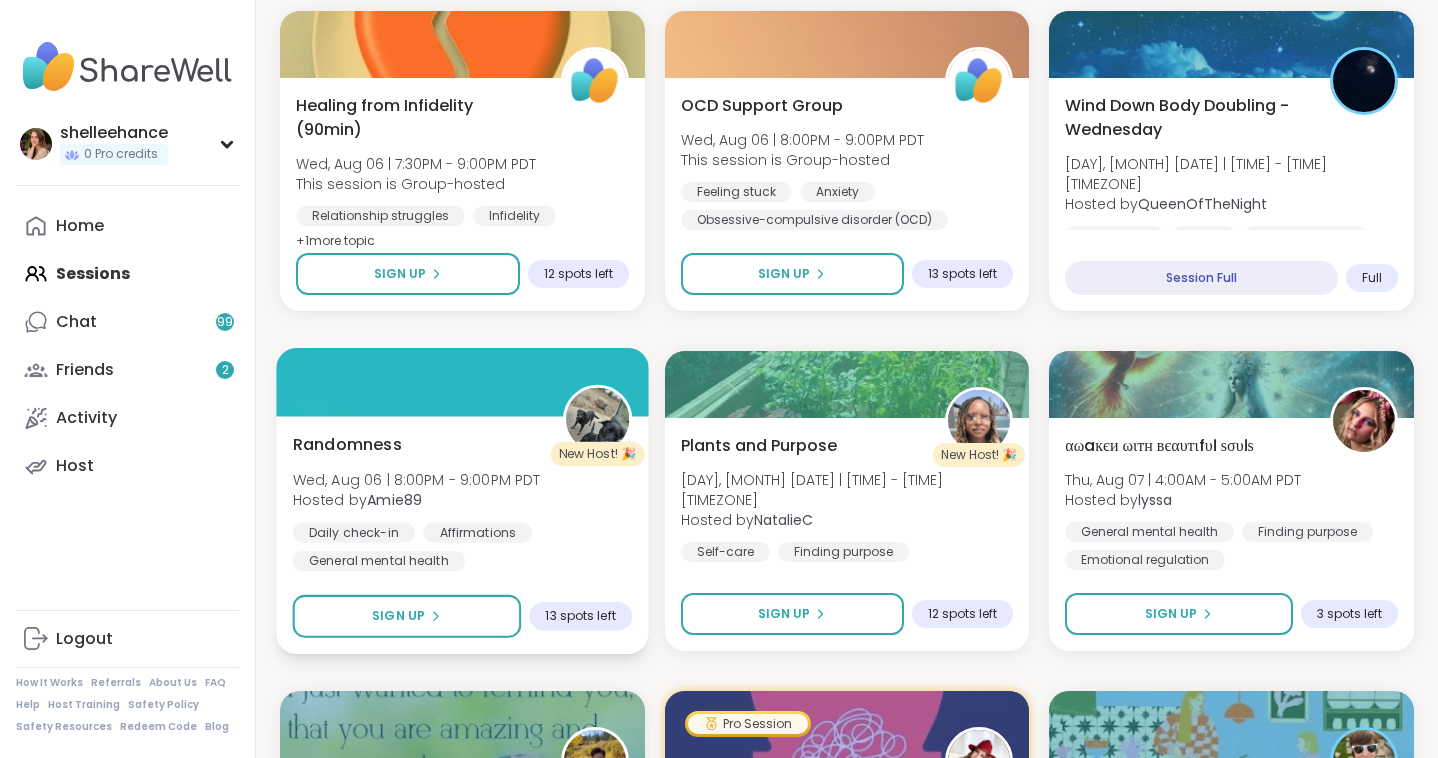 click on "Randomness  [DAY], [MONTH] [DATE] | [TIME] - [TIME] [TIMEZONE] Hosted by  @[USERNAME] Daily check-in Affirmations General mental health Sign Up 13 spots left" at bounding box center (462, 535) 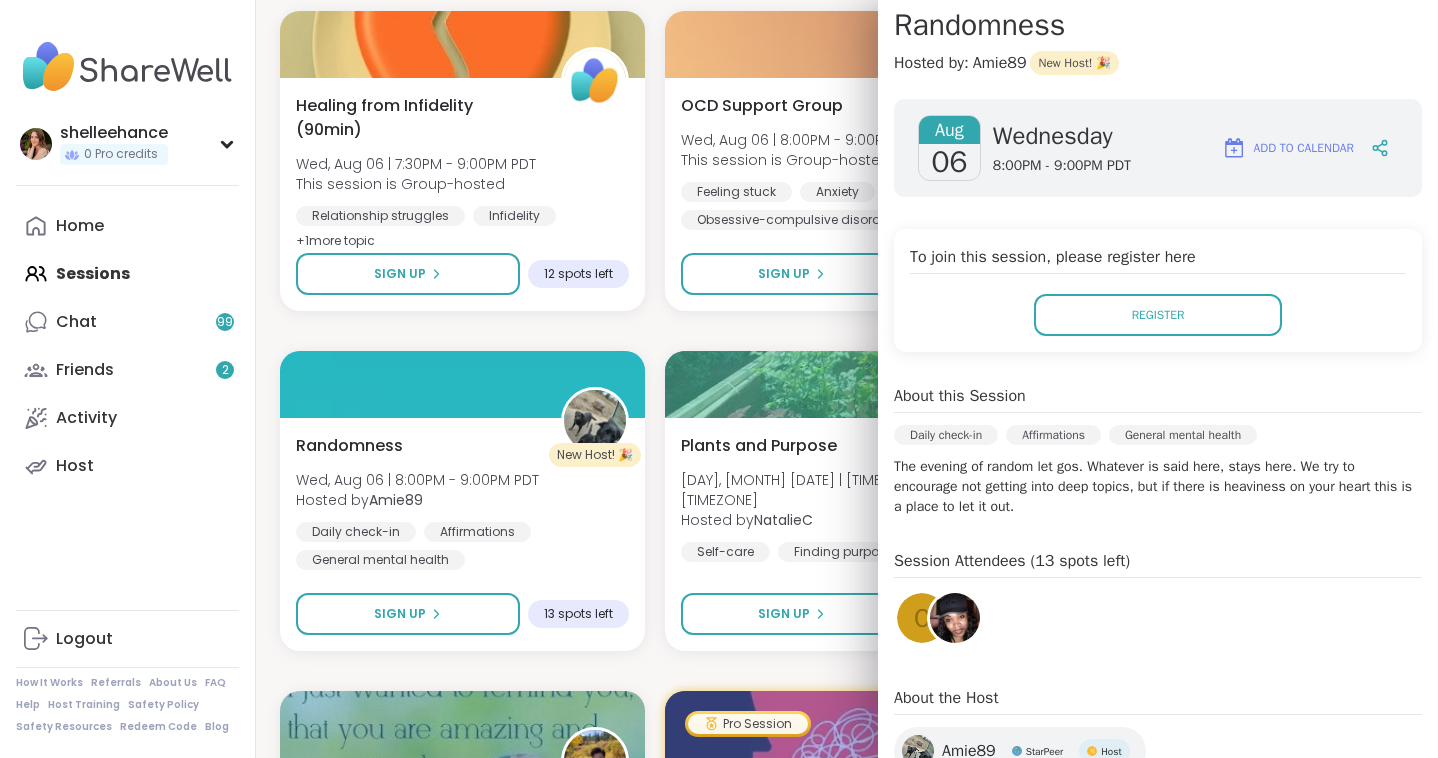 scroll, scrollTop: 199, scrollLeft: 0, axis: vertical 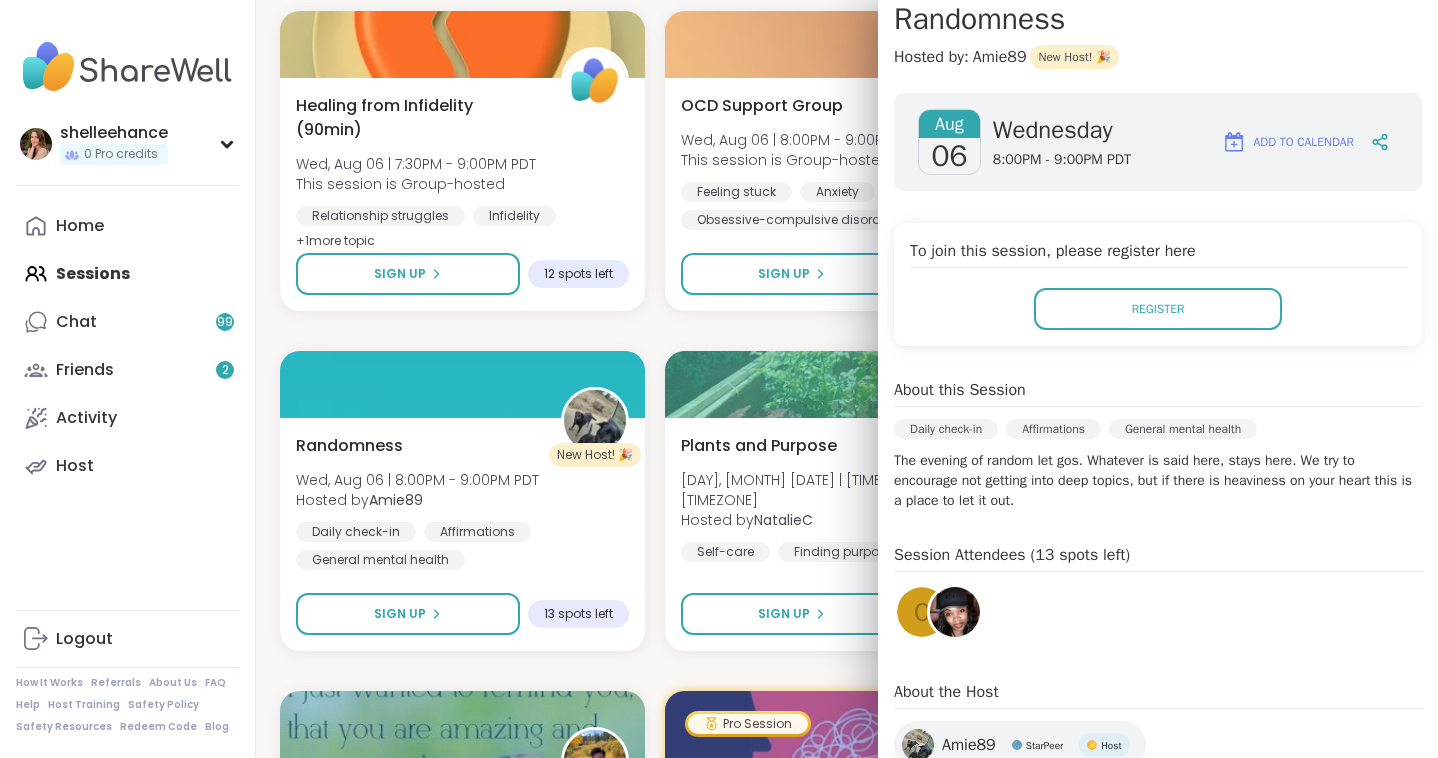click on "[DAY] Morning Body Doublers and Chillers! [DAY], [MONTH] [DATE] | [TIME] - [TIME] [TIMEZONE] Hosted by  @[USERNAME] Body doubling Self-care Good company + 1  more topic SESSION LIVE SURVIVOR SERIES [DAY], [MONTH] [DATE] | [TIME] - [TIME] [TIMEZONE] Hosted by  @[USERNAME] PTSD Emotional abuse Abandonment SESSION LIVE J Stoicism in Action: The Four Virtues [DAY], [MONTH] [DATE] | [TIME] - [TIME] [TIMEZONE] Hosted by  @[USERNAME] Assertiveness Self-care Growth Sign Up 9 spots left Bonus Become a ShareWell Host [DAY], [MONTH] [DATE] | [TIME] - [TIME] [TIMEZONE] Hosted by  @[USERNAME] ShareWell Hosts ShareWell Bonus Sign Up 7 spots left EFT Tapping Morning Practice [DAY], [MONTH] [DATE] | [TIME] - [TIME] [TIMEZONE] Hosted by  @[USERNAME] Self-care Healthy habits Anxiety Session Full Full Meditation Practice Circle [DAY], [MONTH] [DATE] | [TIME] - [TIME] [TIMEZONE] Hosted by  @[USERNAME] Anxiety Breathwork Meditation 28 minutes away! Going Good Morning Body Doubling For Productivity [DAY], [MONTH] [DATE] | [TIME] - [TIME] [TIMEZONE] Hosted by  @[USERNAME] Good company Body doubling Goal-setting + 1  more topic +" at bounding box center (847, -1029) 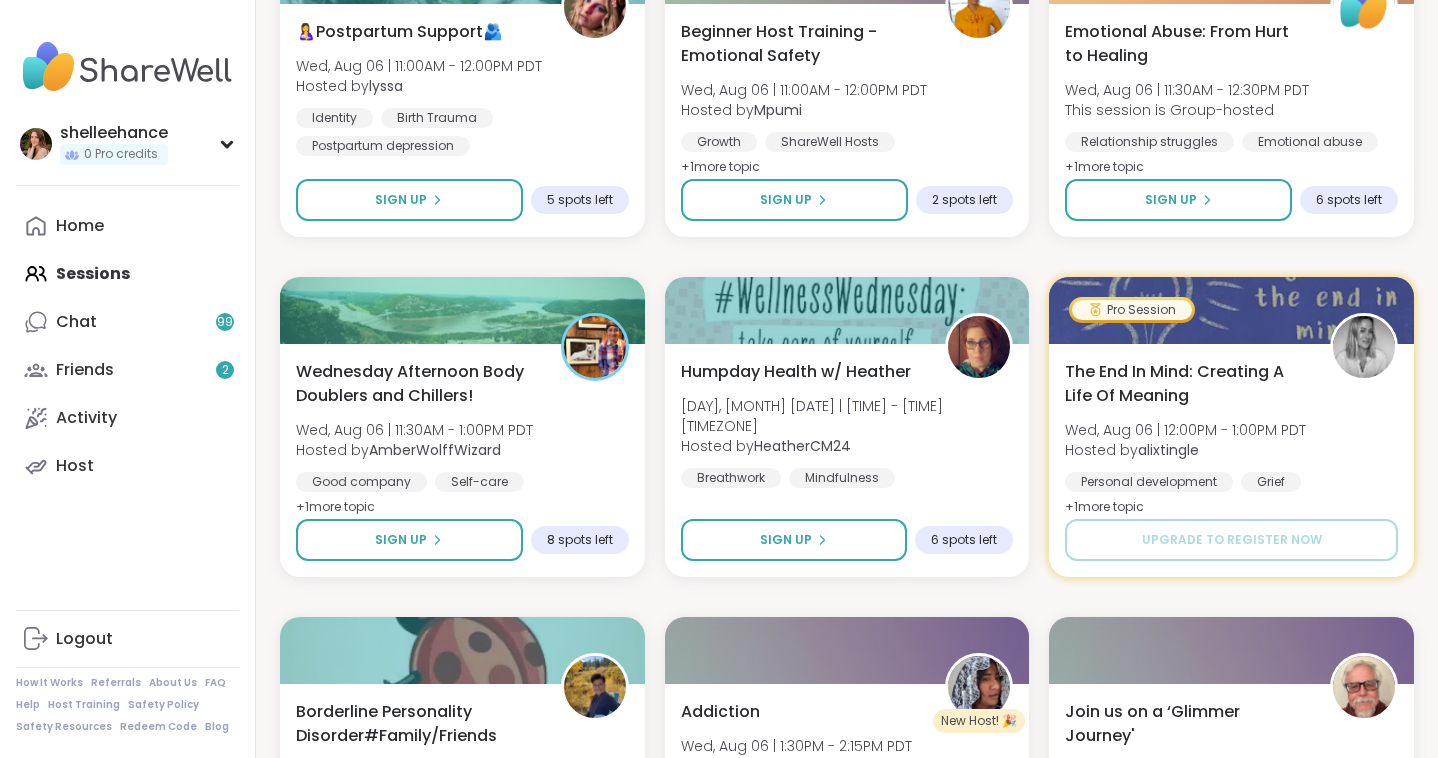 scroll, scrollTop: 1840, scrollLeft: 0, axis: vertical 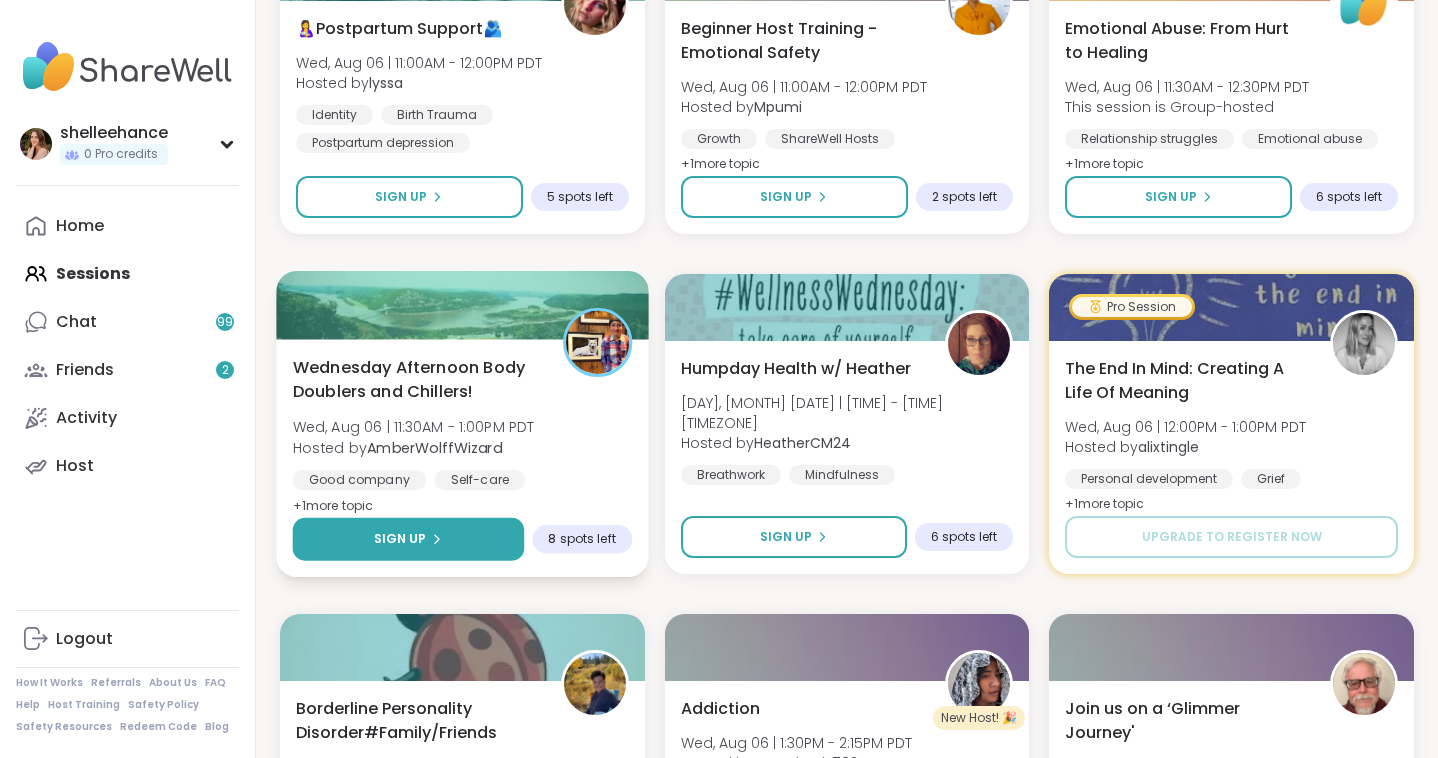 click on "Sign Up" at bounding box center [408, 539] 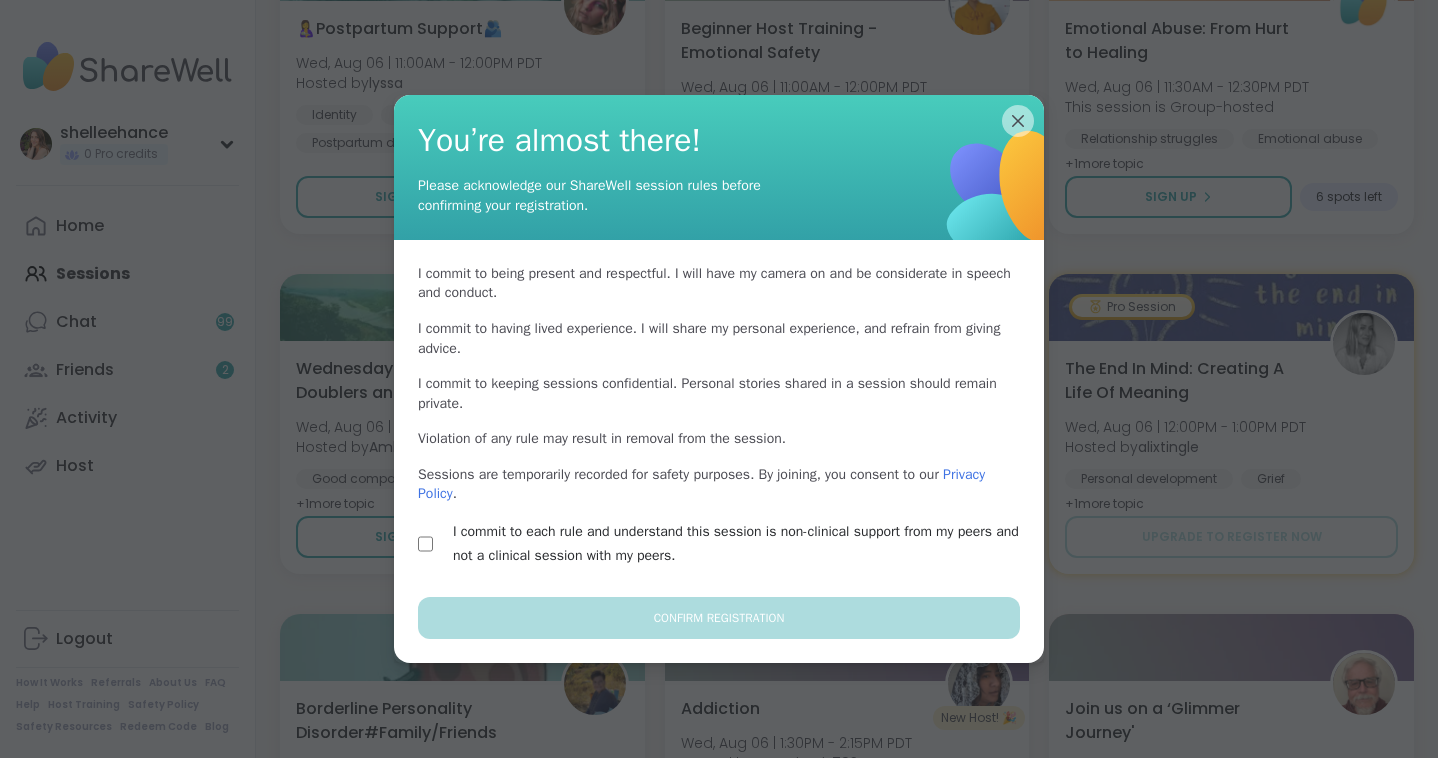 click on "I commit to each rule and understand this session is non-clinical support from my peers and not a clinical session with my peers." at bounding box center (742, 544) 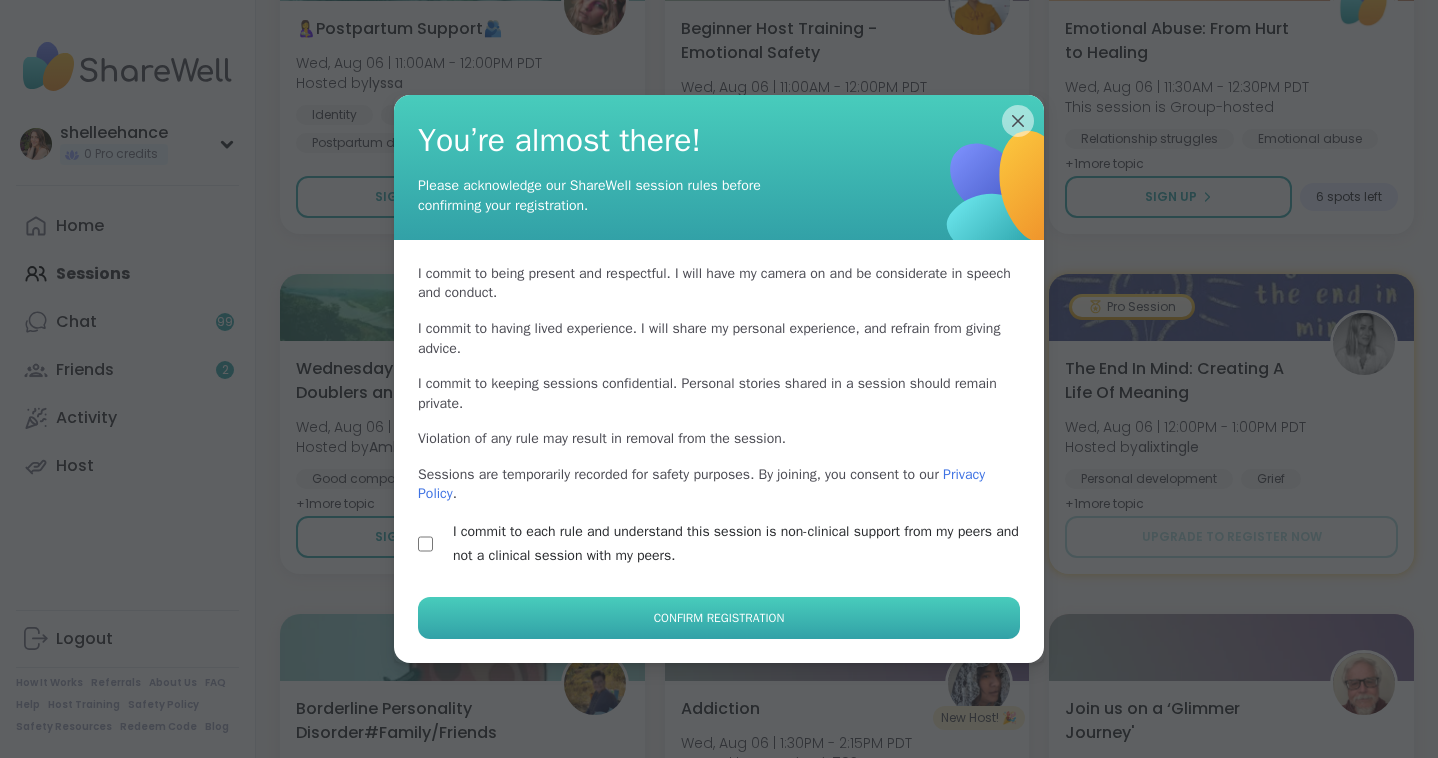 click on "Confirm Registration" at bounding box center (719, 618) 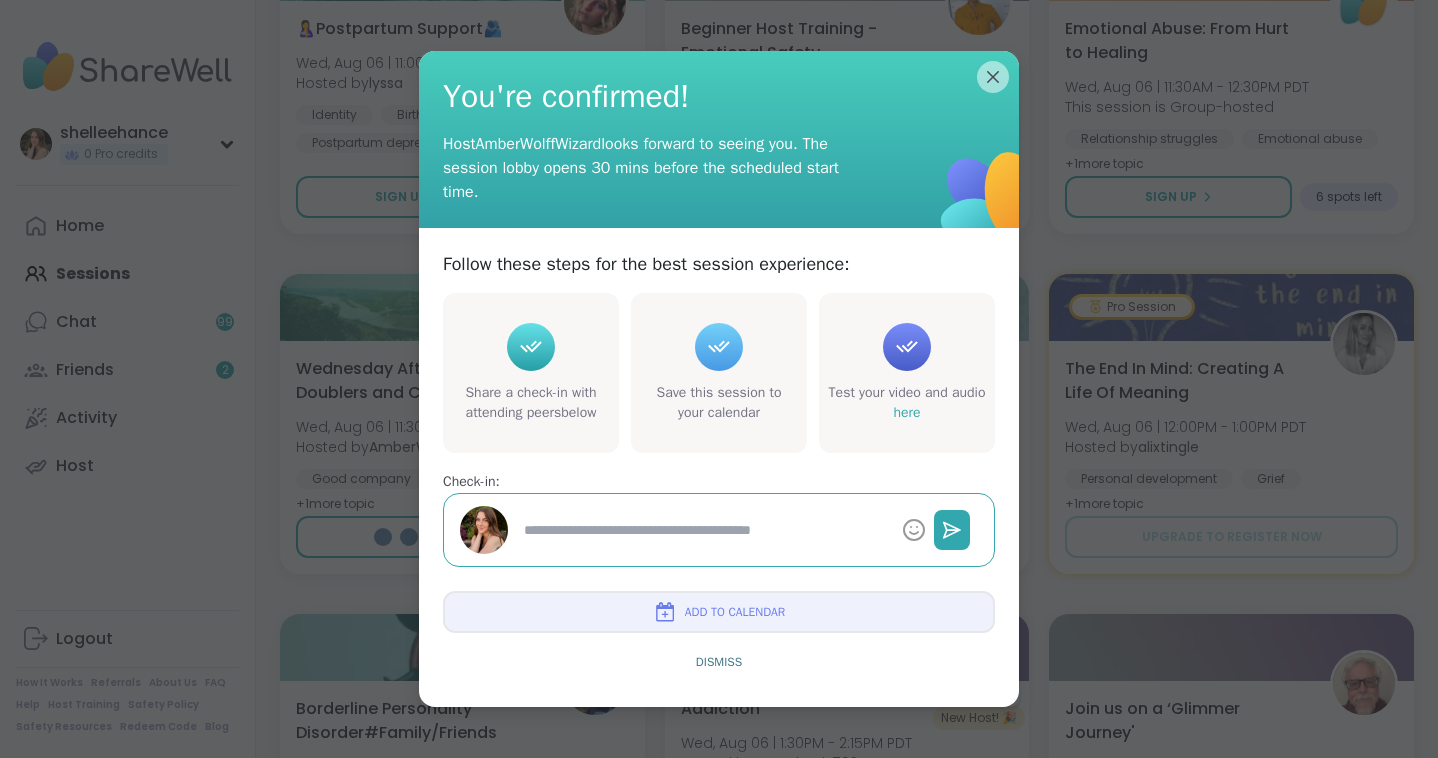 type on "*" 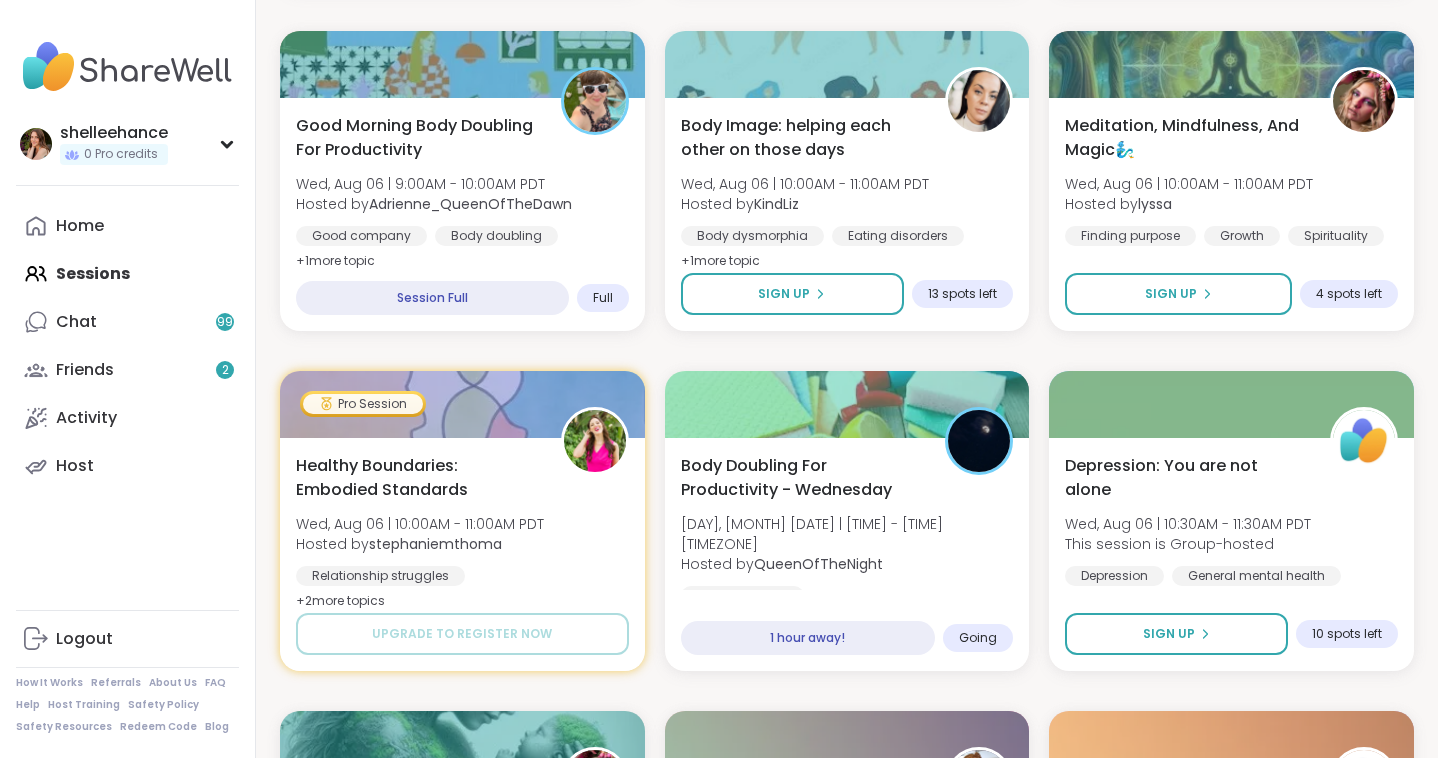 scroll, scrollTop: 743, scrollLeft: 0, axis: vertical 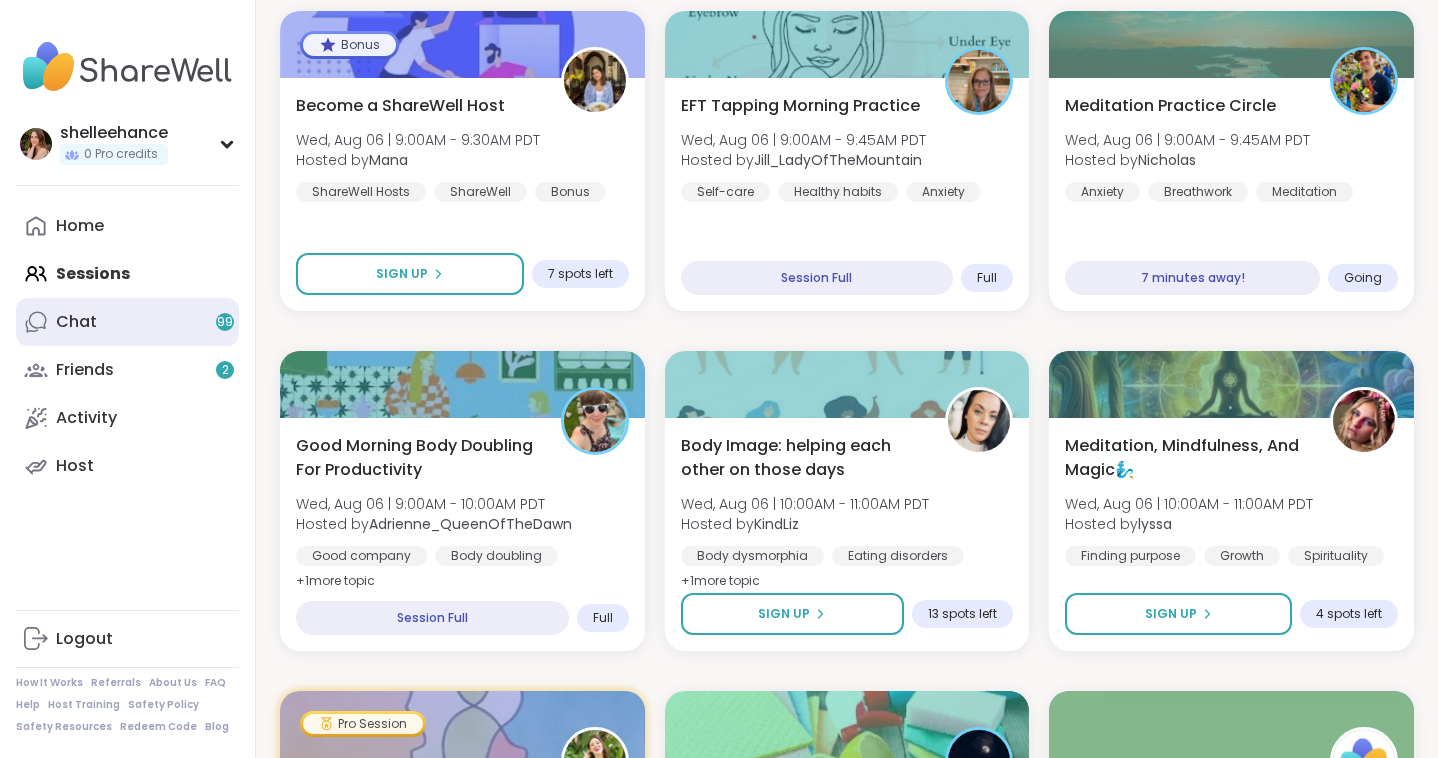click on "Chat 99" at bounding box center (127, 322) 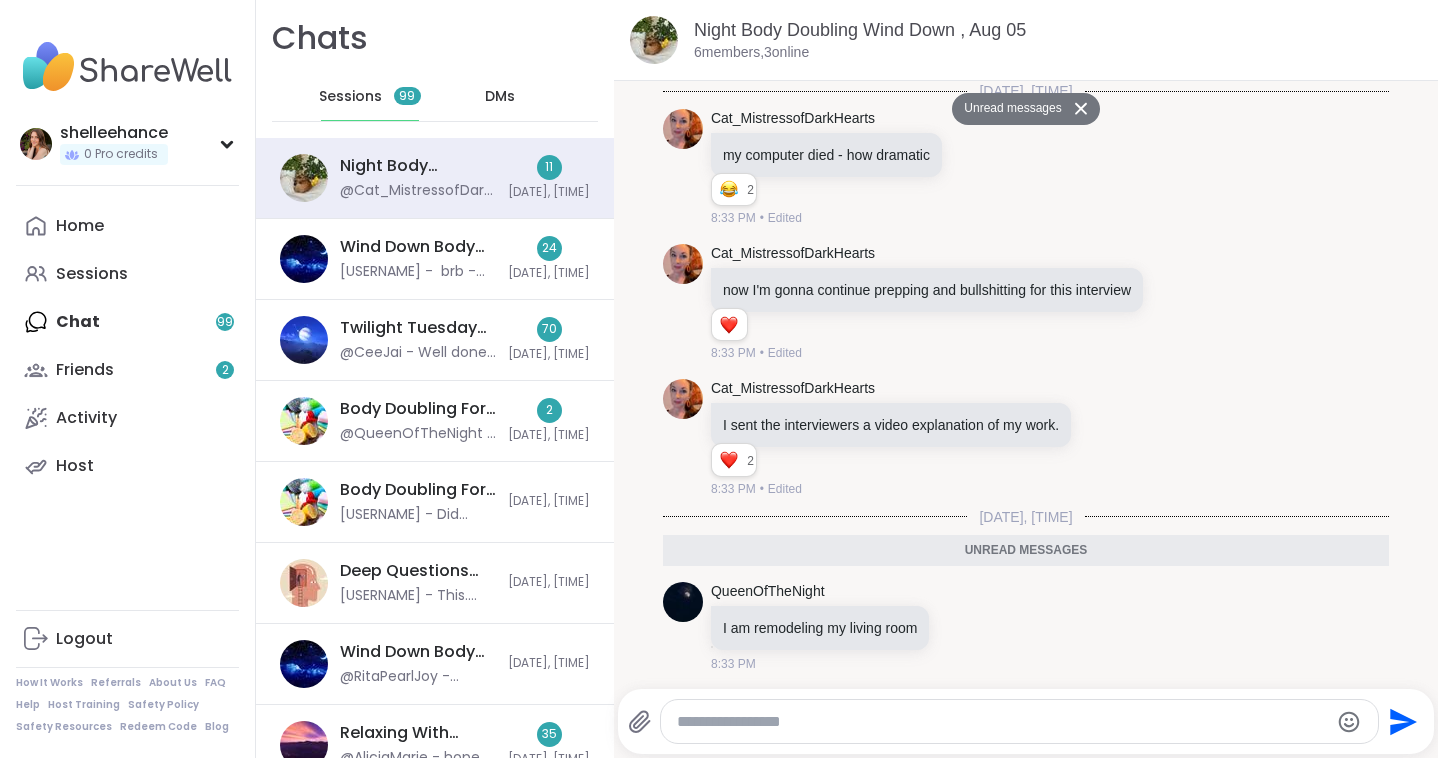 scroll, scrollTop: 1371, scrollLeft: 0, axis: vertical 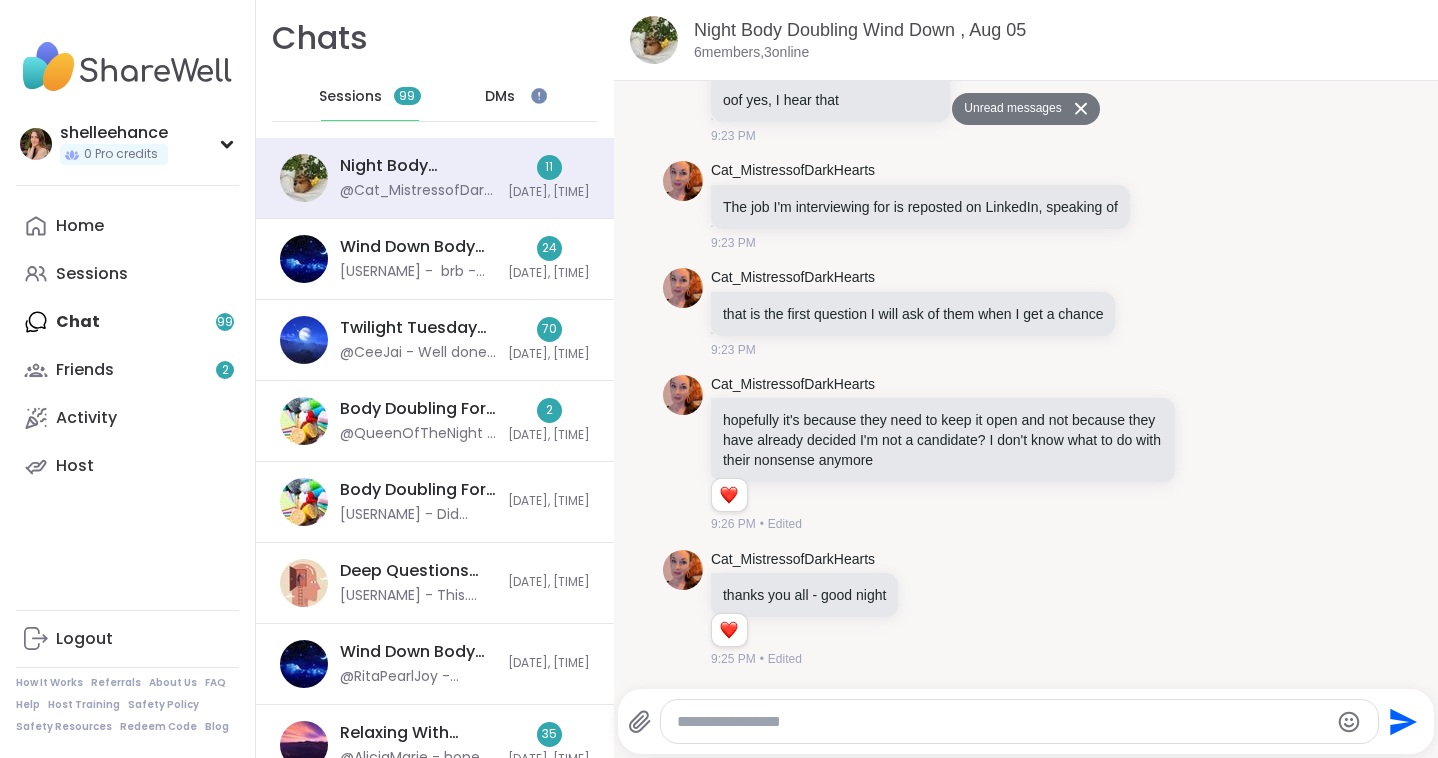 click at bounding box center (1002, 722) 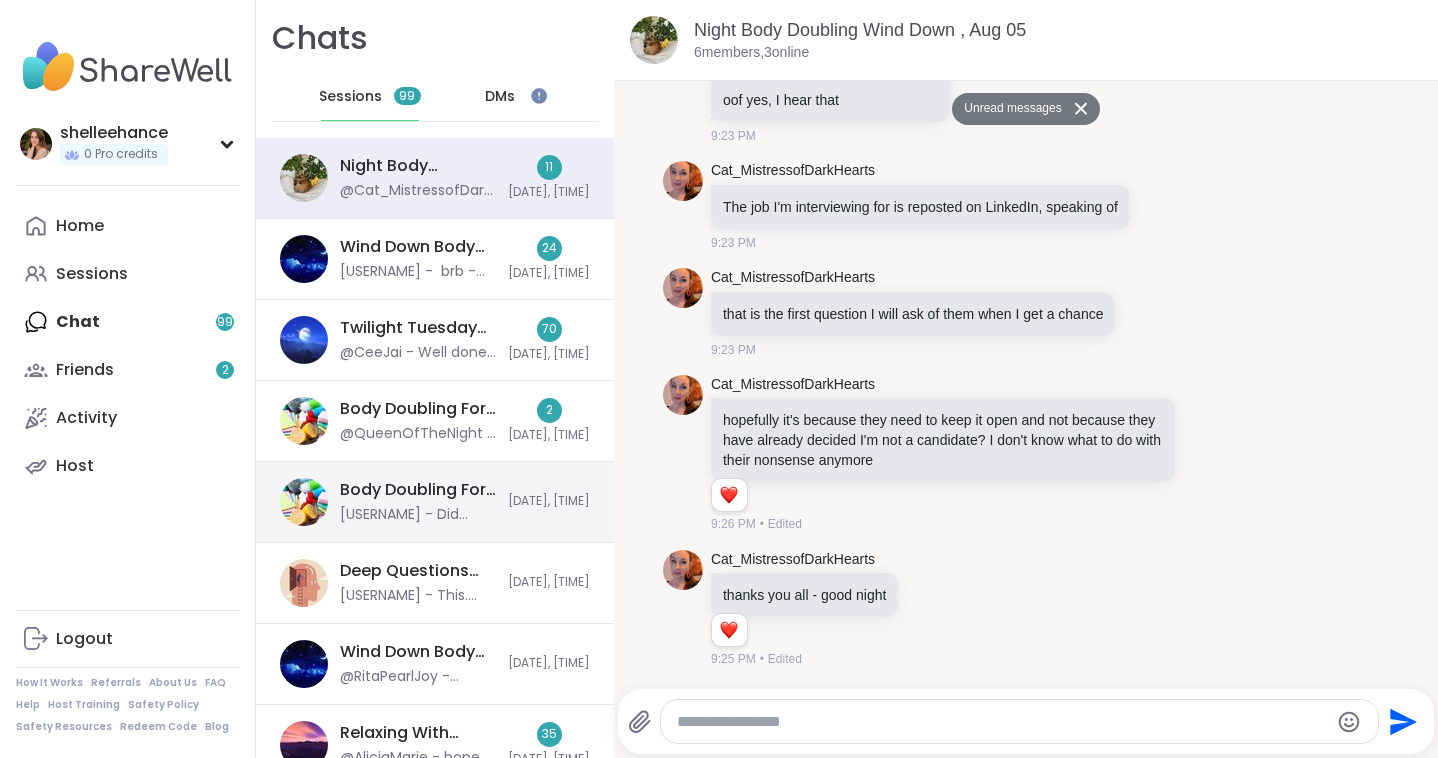 click on "Body Doubling For Productivity - [DAY], [MONTH] [DATE] [USERNAME] - Did stretching, scraping. In the webinar [DATE], [TIME]" at bounding box center [435, 502] 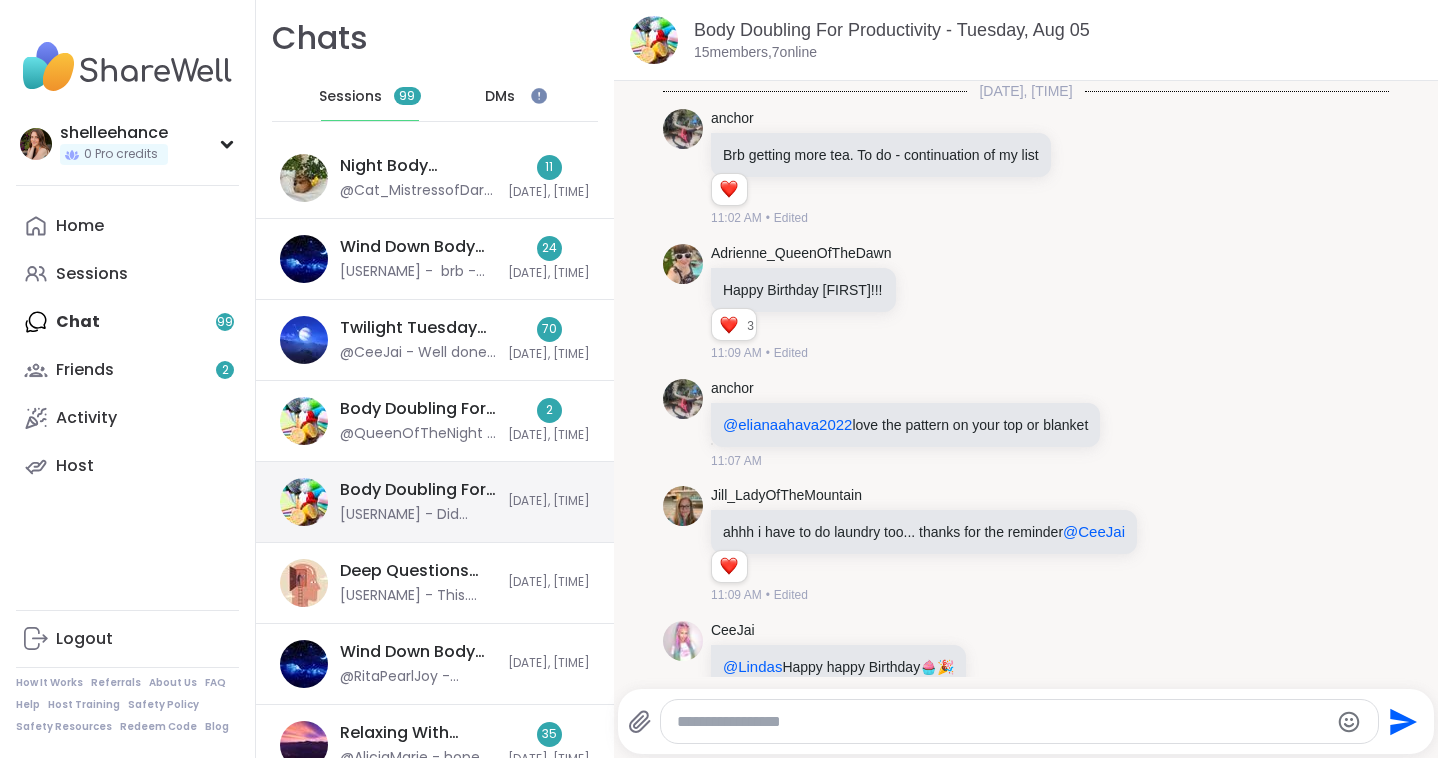 scroll, scrollTop: 1609, scrollLeft: 0, axis: vertical 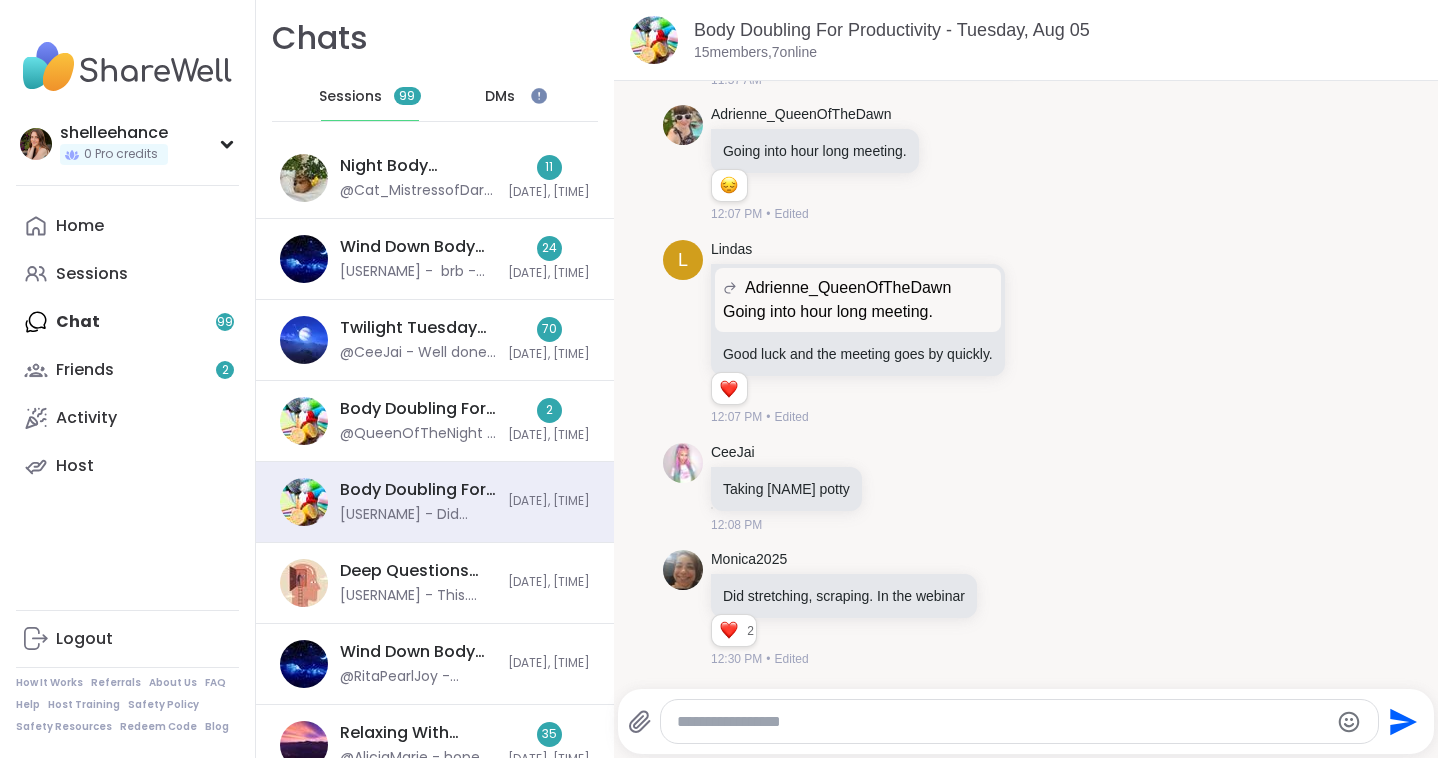 click on "Send" at bounding box center [1026, 721] 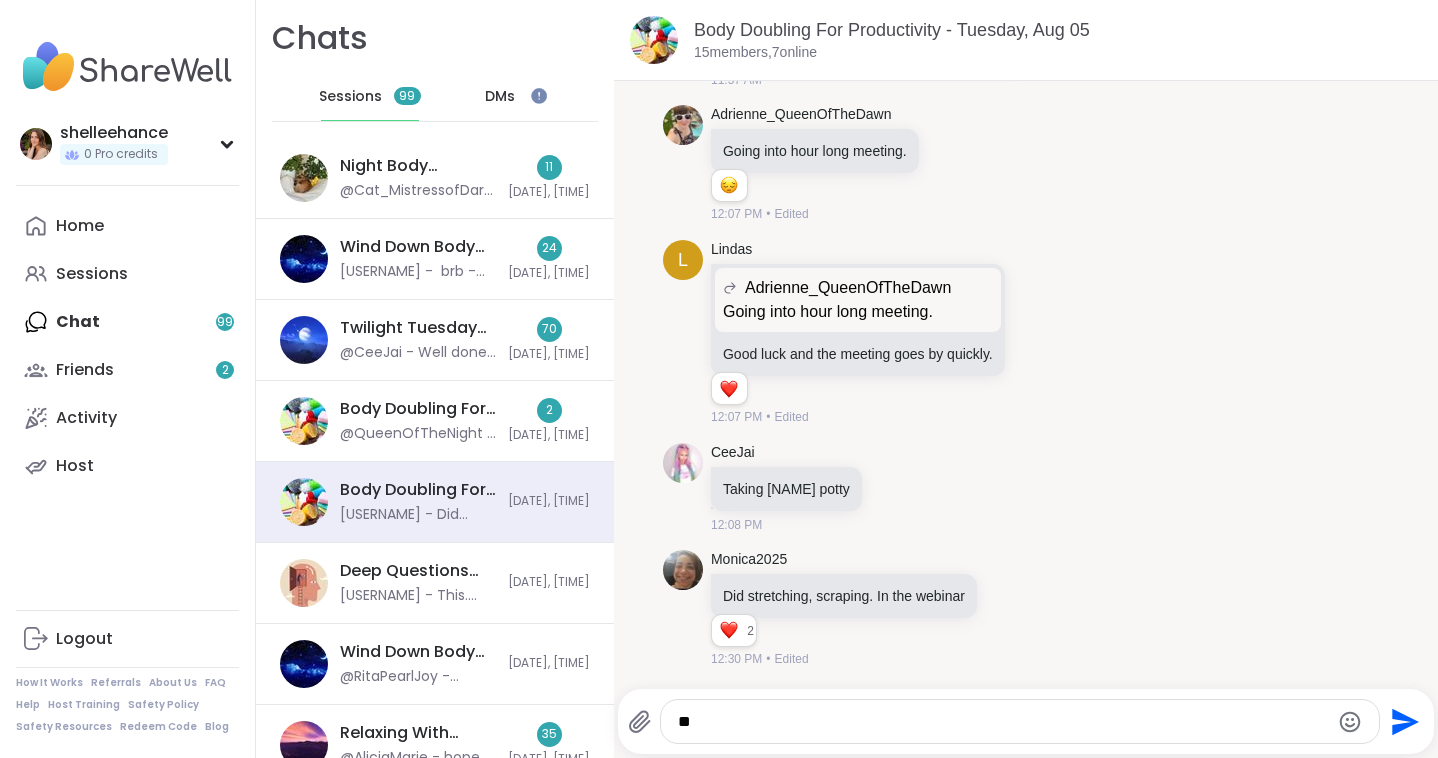 type on "*" 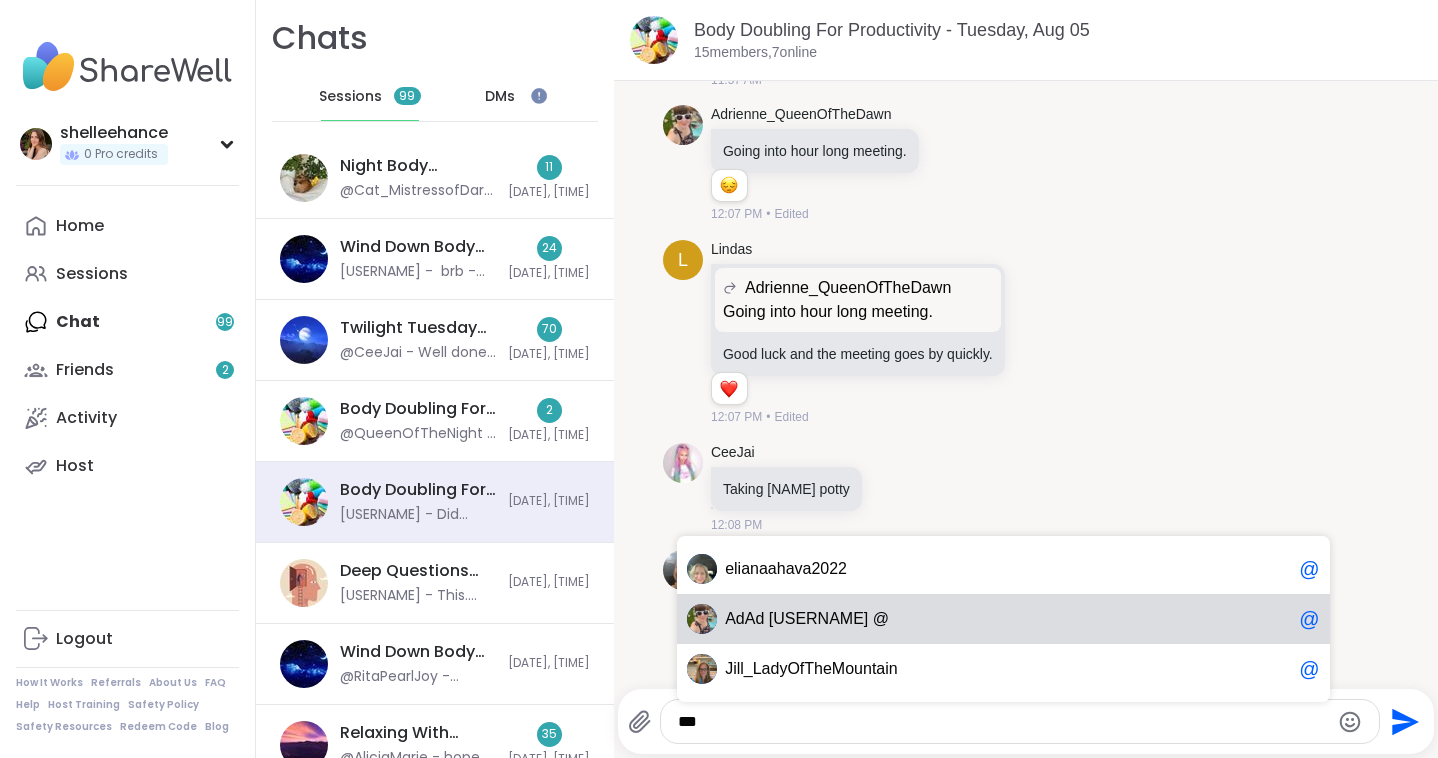 click on "Ad [USERNAME] @" at bounding box center [1003, 619] 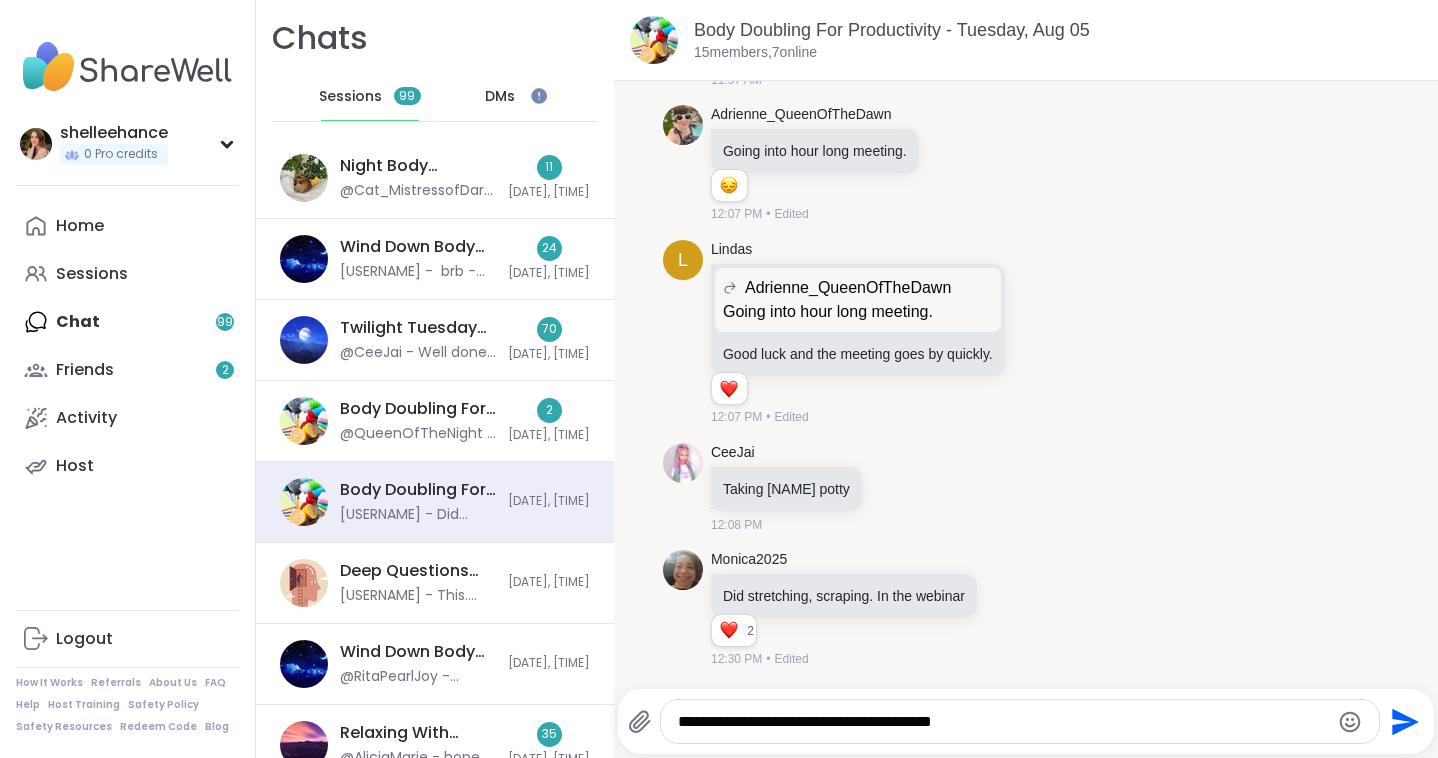 type on "**********" 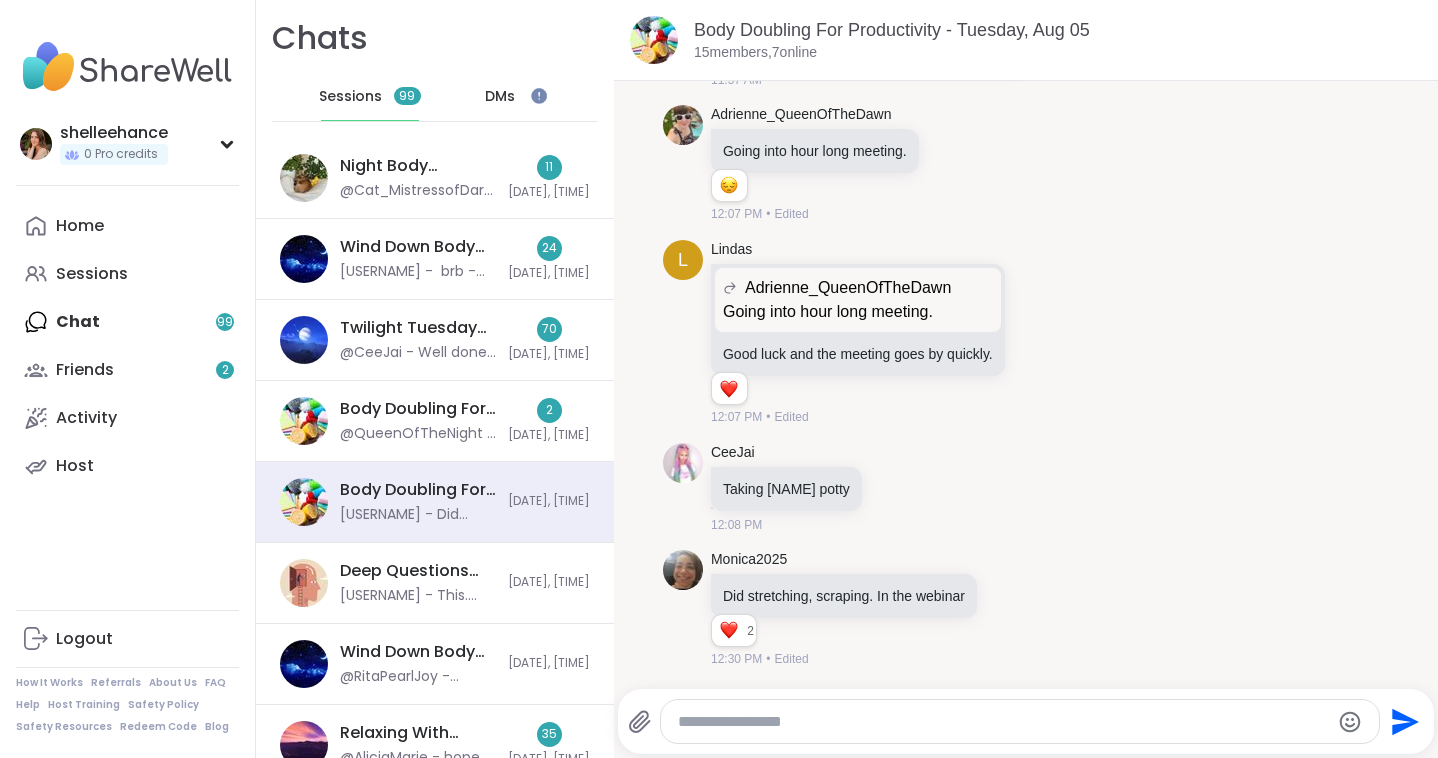 scroll, scrollTop: 1736, scrollLeft: 0, axis: vertical 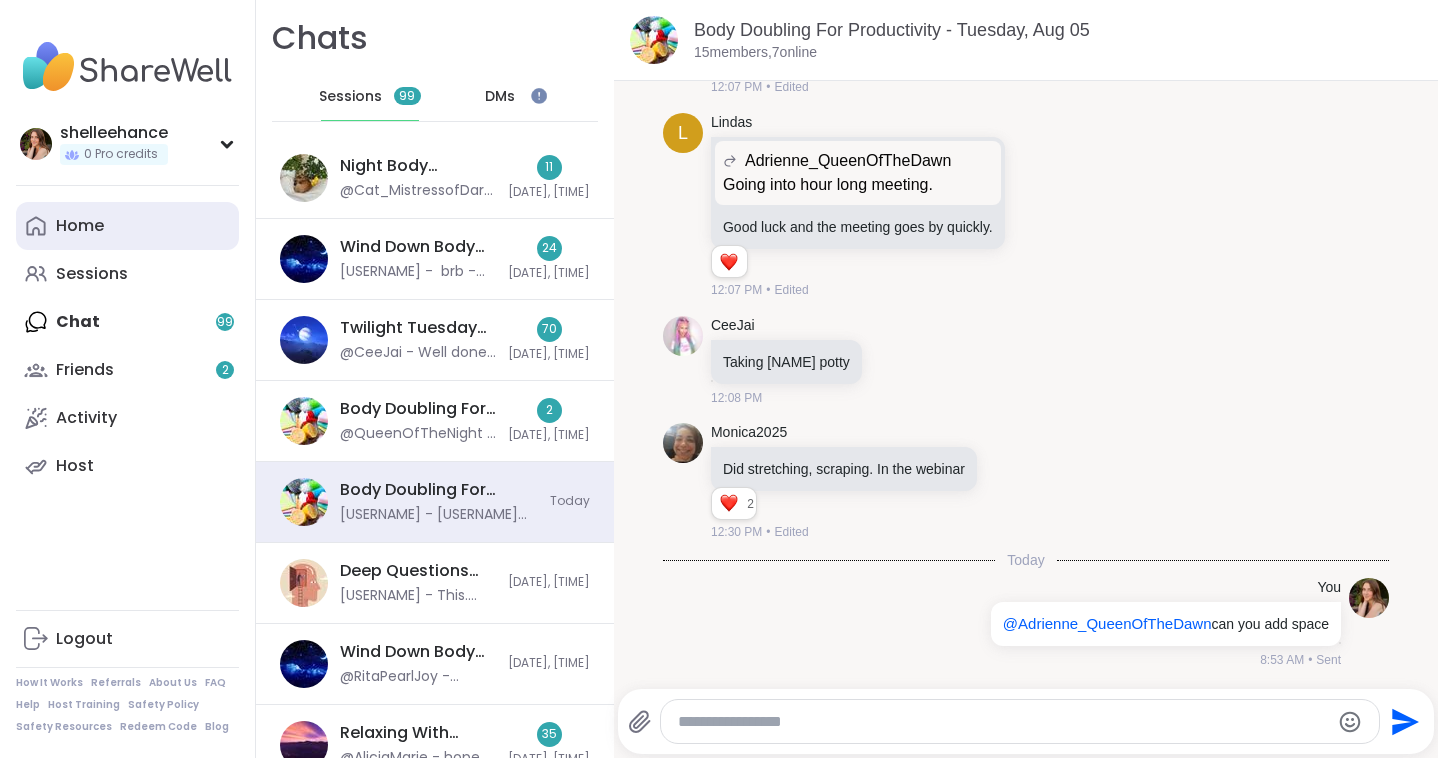 type 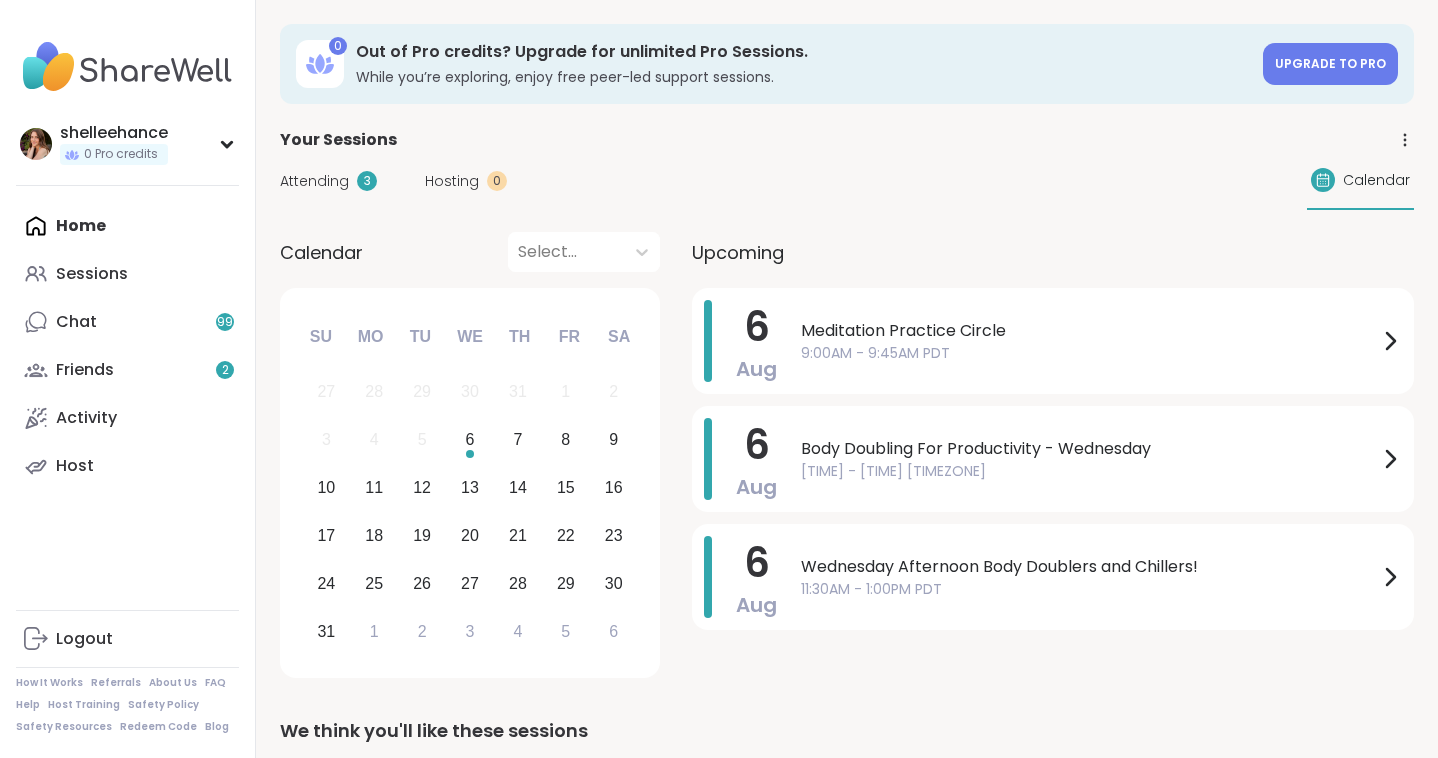click on "Home Sessions Chat 99 Friends 2 Activity Host" at bounding box center [127, 346] 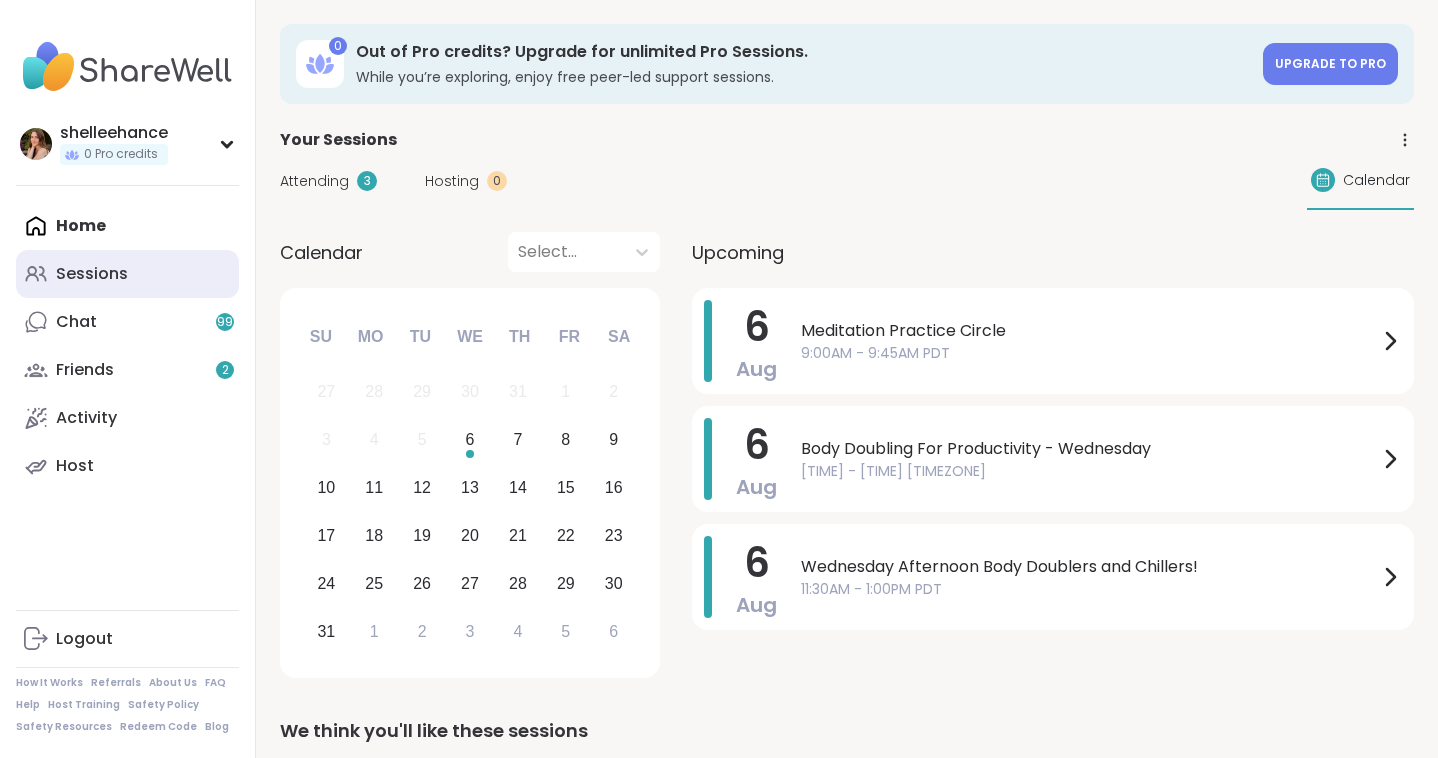 click on "Sessions" at bounding box center (127, 274) 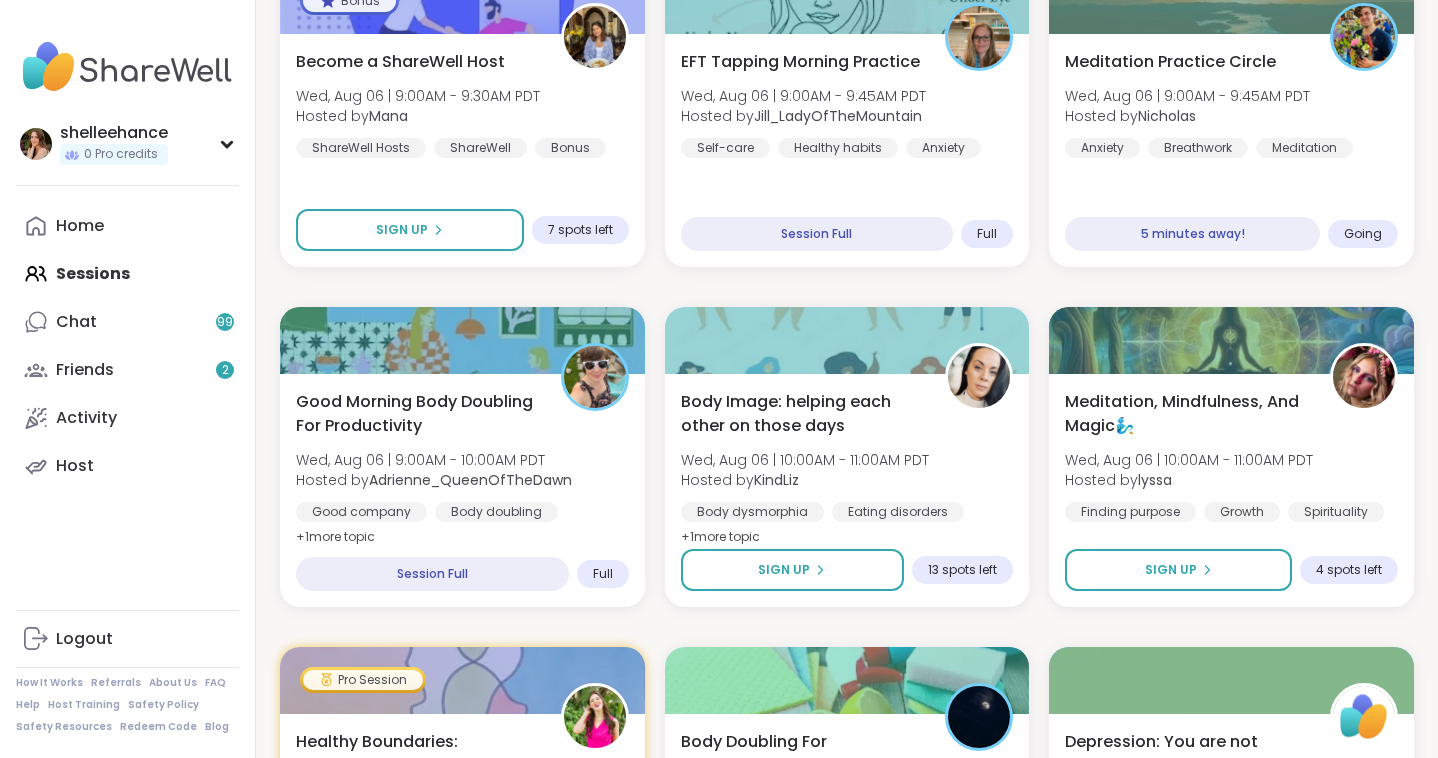 scroll, scrollTop: 789, scrollLeft: 0, axis: vertical 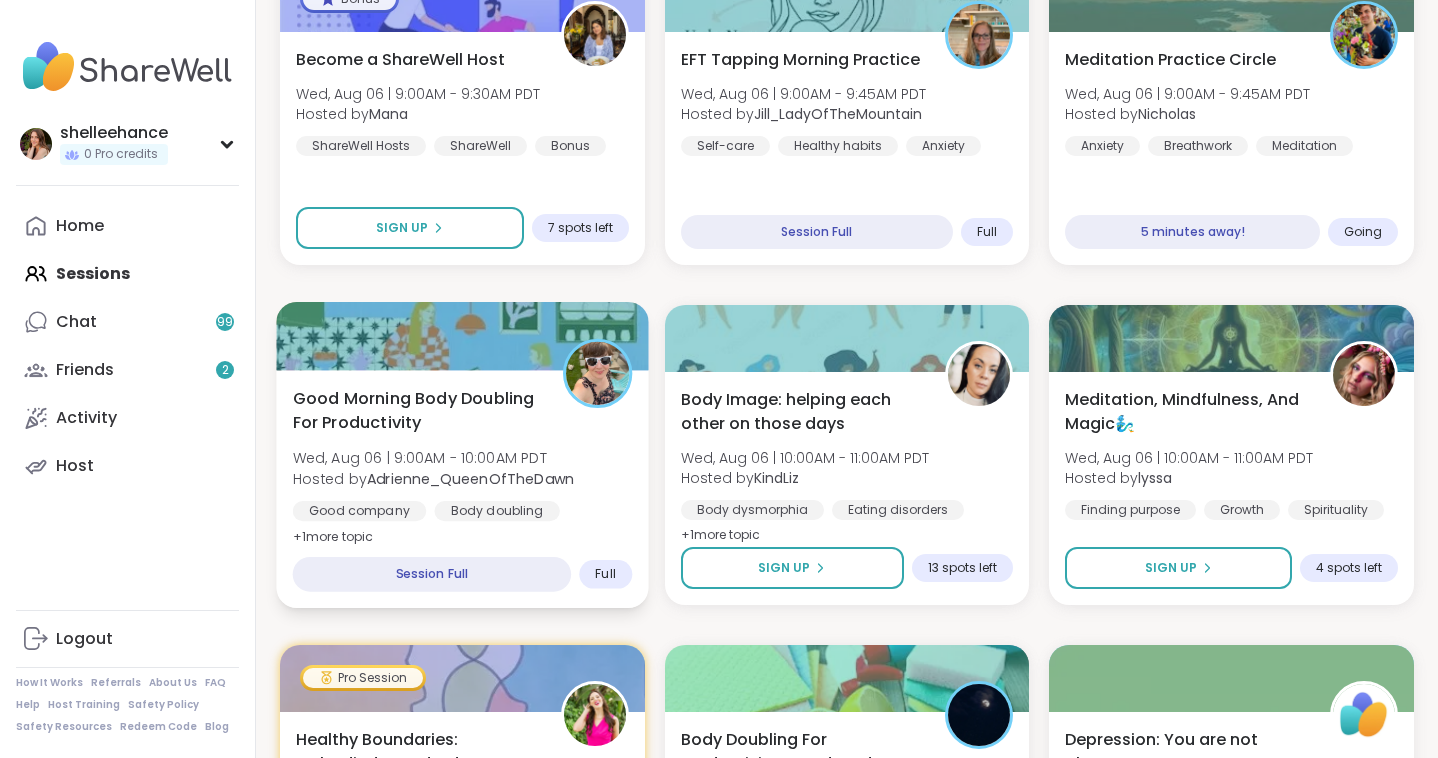 click on "Good company Body doubling Goal-setting" at bounding box center (462, 525) 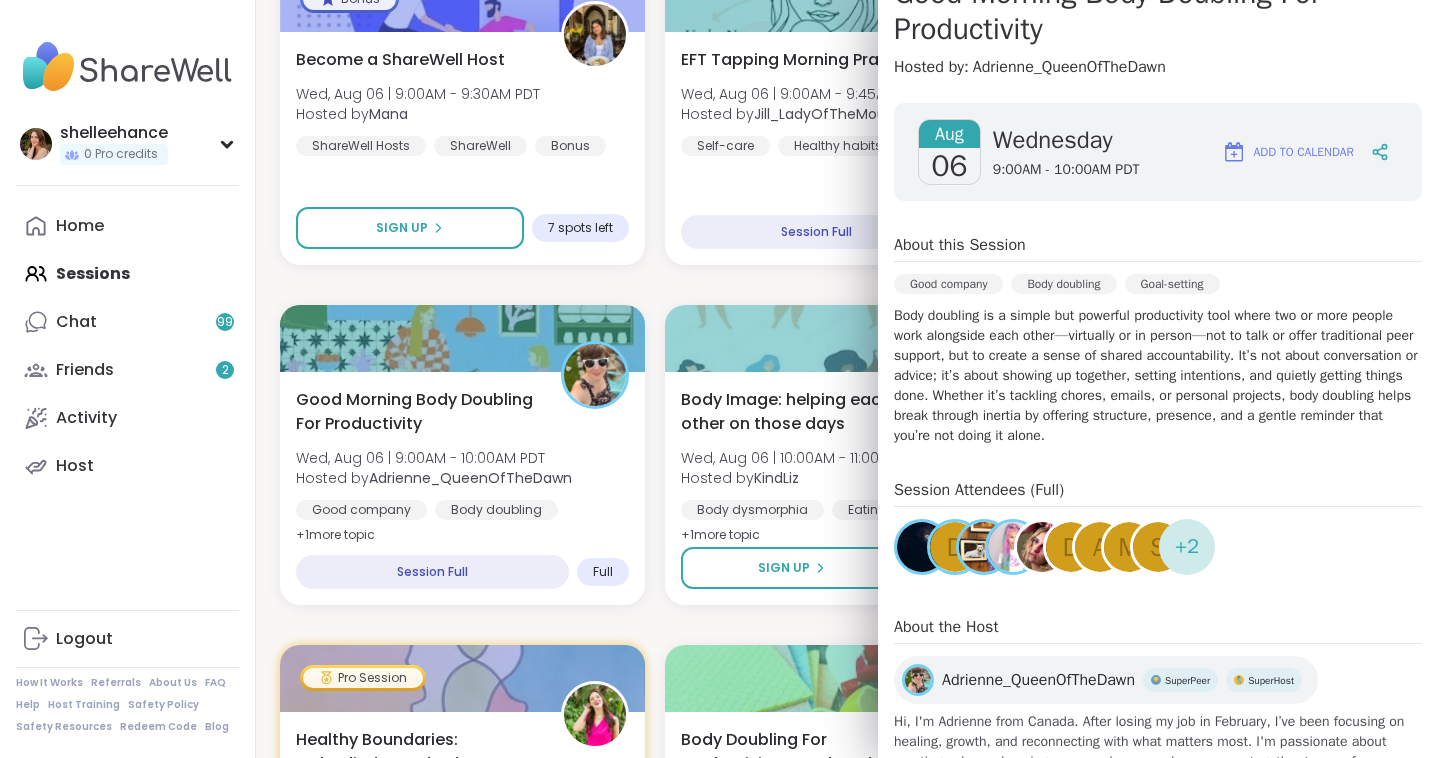 scroll, scrollTop: 296, scrollLeft: 0, axis: vertical 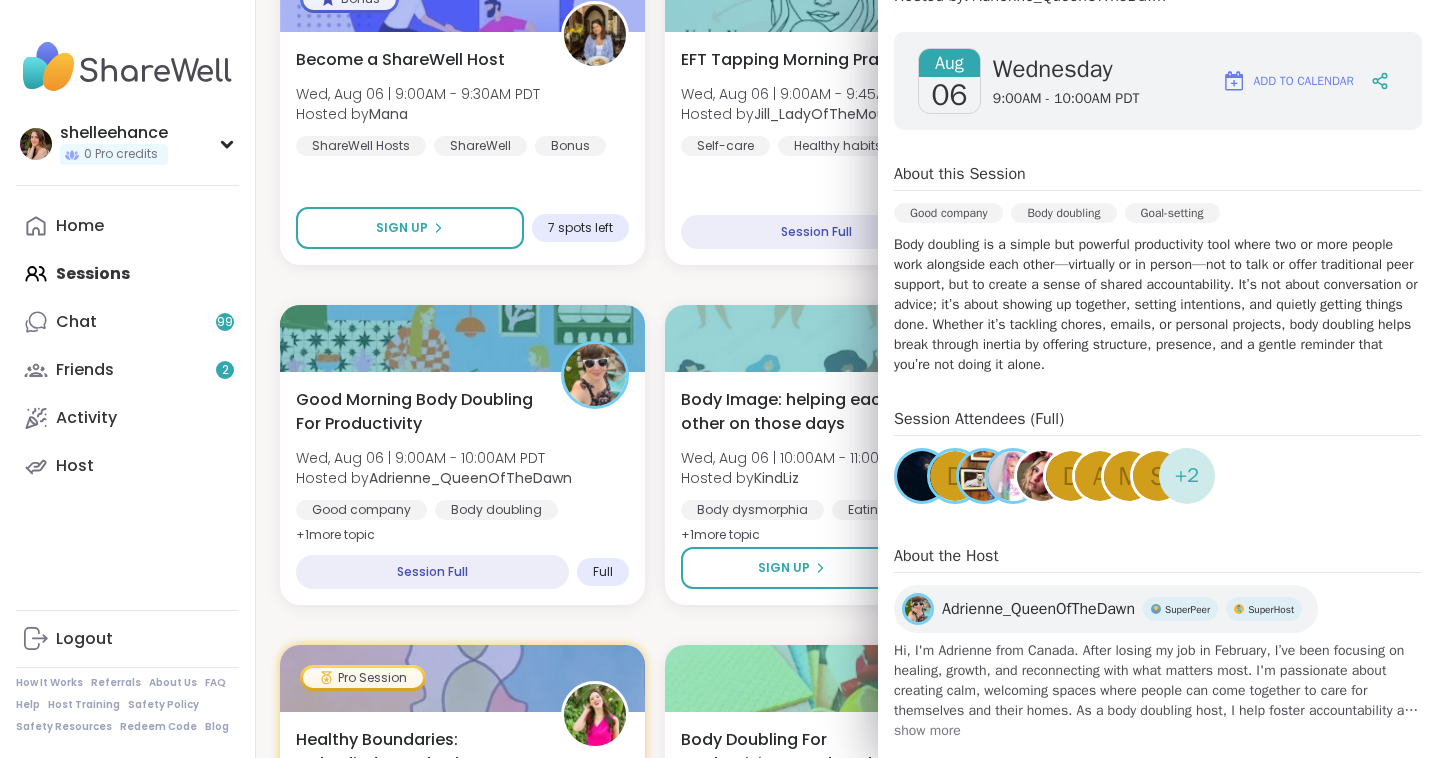 click on "[DAY] Morning Body Doublers and Chillers! [DAY], [MONTH] [DATE] | [TIME] - [TIME] [TIMEZONE] Hosted by [USERNAME] Body doubling Self-care Good company + 1  more topic SESSION LIVE SURVIVOR SERIES [DAY], [MONTH] [DATE] | [TIME] - [TIME] [TIMEZONE] Hosted by [USERNAME] PTSD Emotional abuse Abandonment SESSION LIVE J Stoicism in Action: The Four Virtues [DAY], [MONTH] [DATE] | [TIME] - [TIME] [TIMEZONE] Hosted by [USERNAME] Assertiveness Self-care Growth Sign Up 10 spots left Bonus Become a ShareWell Host [DAY], [MONTH] [DATE] | [TIME] - [TIME] [TIMEZONE] Hosted by [USERNAME] ShareWell Hosts ShareWell Bonus Sign Up 7 spots left EFT Tapping Morning Practice [DAY], [MONTH] [DATE] | [TIME] - [TIME] [TIMEZONE] Hosted by [USERNAME] Self-care Healthy habits Anxiety Session Full Full Meditation Practice Circle [DAY], [MONTH] [DATE] | [TIME] - [TIME] [TIMEZONE] Hosted by [USERNAME] Anxiety Breathwork Meditation 4 minutes away! Going Good Morning Body Doubling For Productivity [DAY], [MONTH] [DATE] | [TIME] - [TIME] [TIMEZONE] Hosted by [USERNAME] Good company Body doubling Goal-setting + 1  more topic +" at bounding box center (847, 1645) 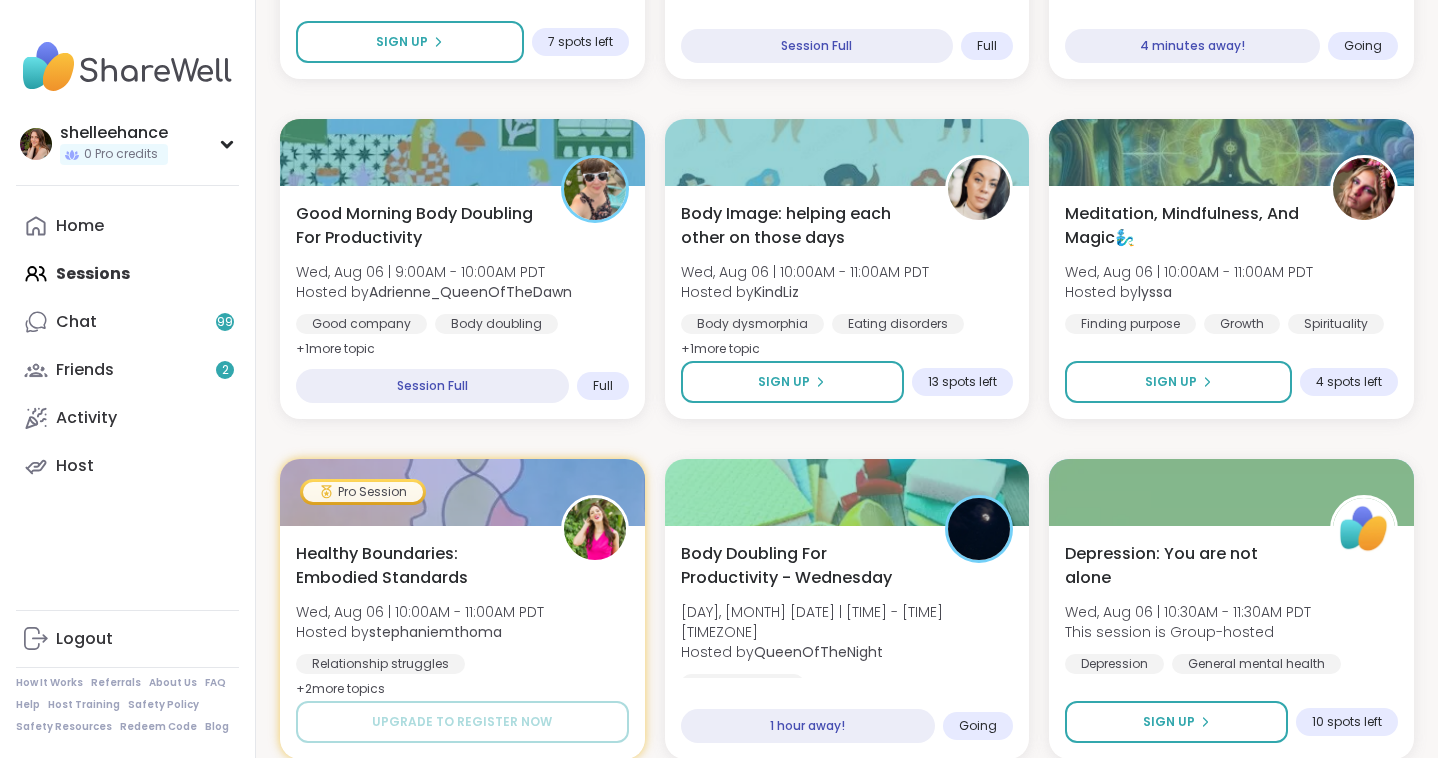 scroll, scrollTop: 990, scrollLeft: 0, axis: vertical 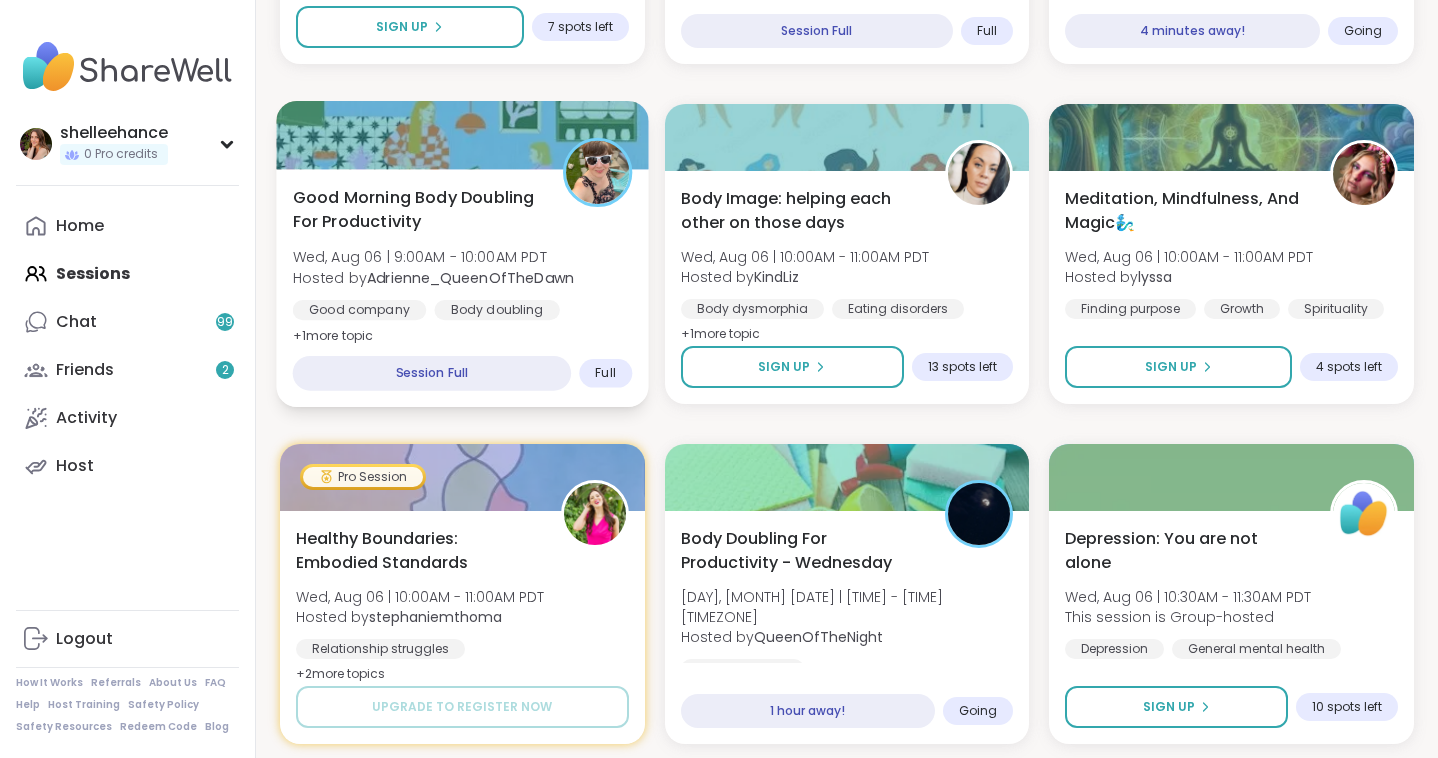 click on "Good Morning Body Doubling For Productivity [DAY], [MONTH] [DATE] | [TIME] - [TIME] [TIMEZONE] Hosted by [USERNAME] Good company Body doubling Goal-setting + 1  more topic Session Full Full" at bounding box center [462, 288] 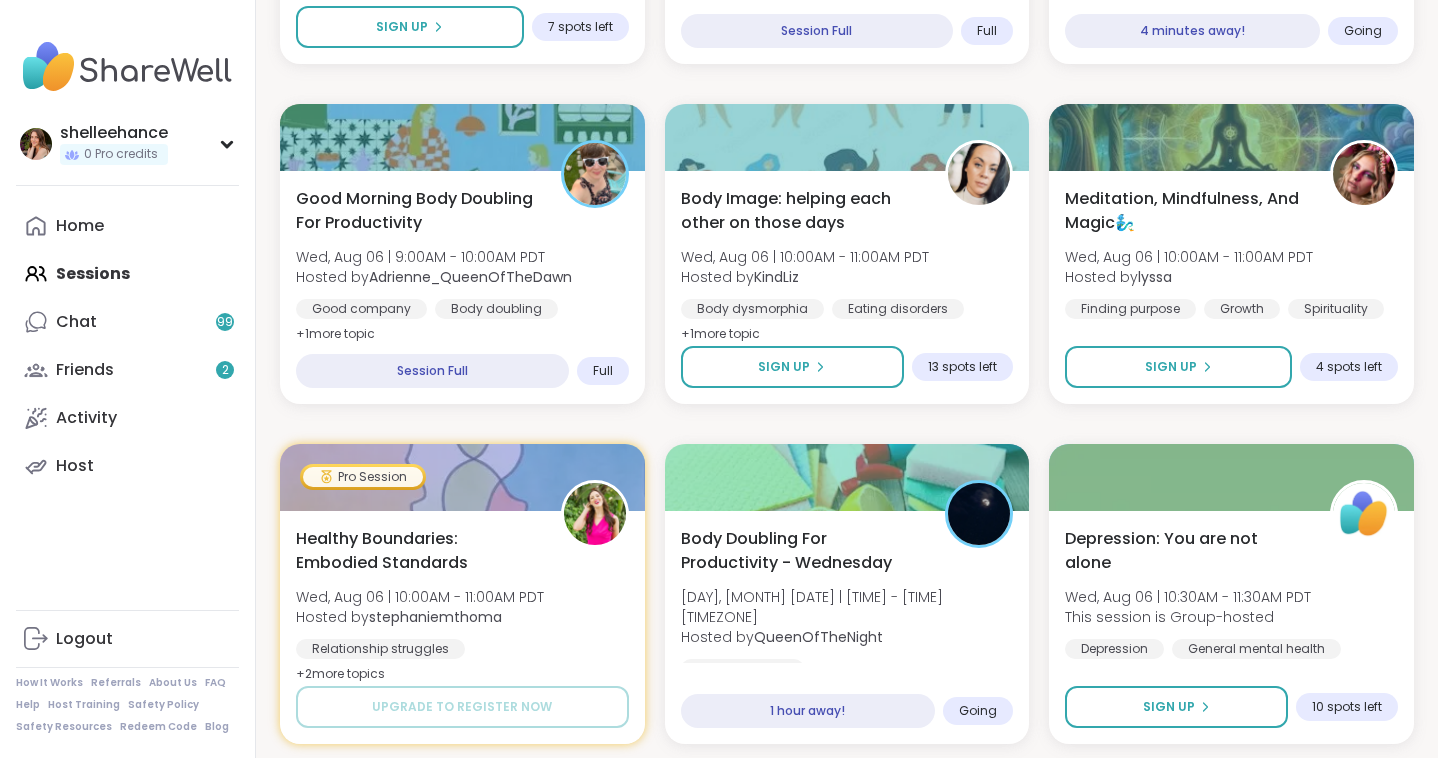 click on "[DAY] Morning Body Doublers and Chillers! [DAY], [MONTH] [DATE] | [TIME] - [TIME] [TIMEZONE] Hosted by [USERNAME] Body doubling Self-care Good company + 1  more topic SESSION LIVE SURVIVOR SERIES [DAY], [MONTH] [DATE] | [TIME] - [TIME] [TIMEZONE] Hosted by [USERNAME] PTSD Emotional abuse Abandonment SESSION LIVE J Stoicism in Action: The Four Virtues [DAY], [MONTH] [DATE] | [TIME] - [TIME] [TIMEZONE] Hosted by [USERNAME] Assertiveness Self-care Growth Sign Up 10 spots left Bonus Become a ShareWell Host [DAY], [MONTH] [DATE] | [TIME] - [TIME] [TIMEZONE] Hosted by [USERNAME] ShareWell Hosts ShareWell Bonus Sign Up 7 spots left EFT Tapping Morning Practice [DAY], [MONTH] [DATE] | [TIME] - [TIME] [TIMEZONE] Hosted by [USERNAME] Self-care Healthy habits Anxiety Session Full Full Meditation Practice Circle [DAY], [MONTH] [DATE] | [TIME] - [TIME] [TIMEZONE] Hosted by [USERNAME] Anxiety Breathwork Meditation 4 minutes away! Going Good Morning Body Doubling For Productivity [DAY], [MONTH] [DATE] | [TIME] - [TIME] [TIMEZONE] Hosted by [USERNAME] Good company Body doubling Goal-setting + 1  more topic +" at bounding box center [847, 1444] 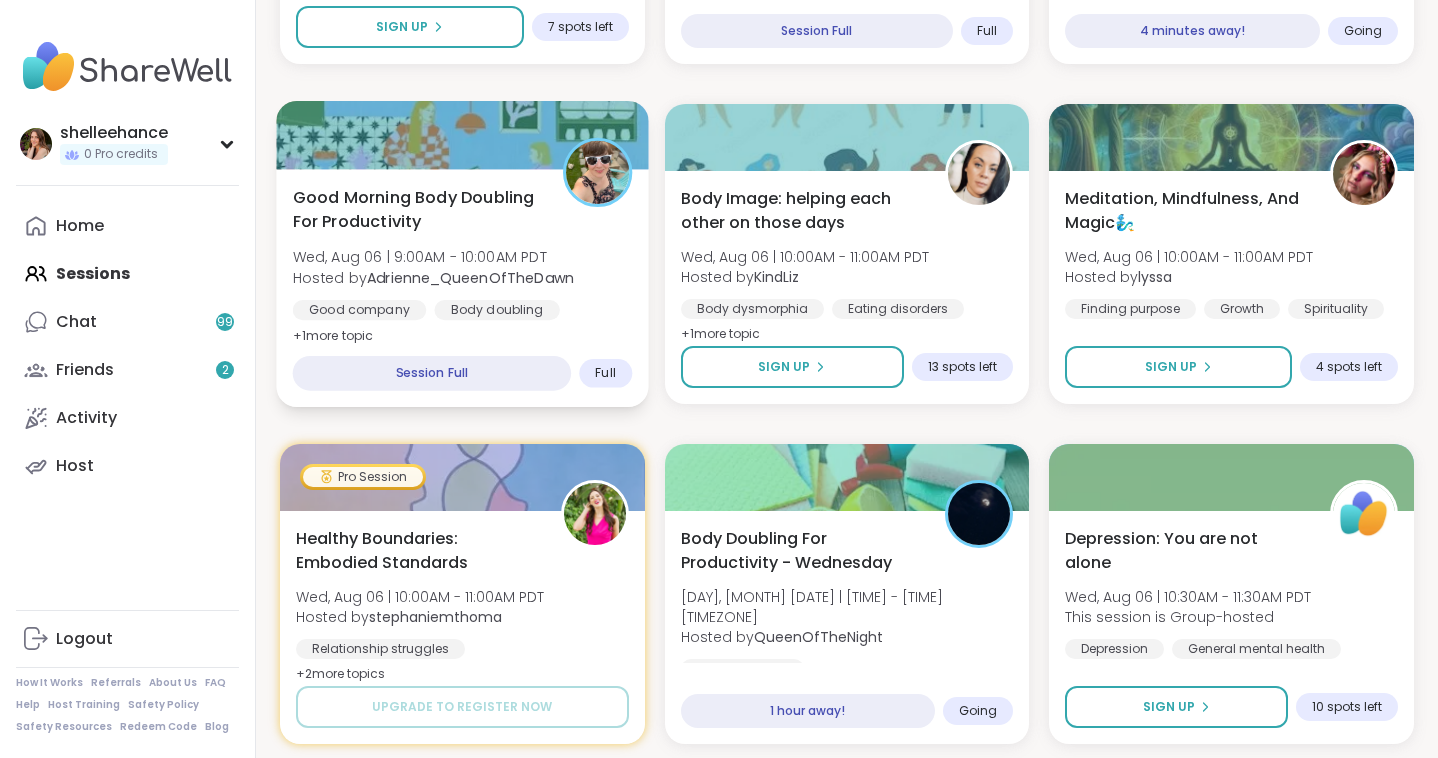 click on "Session Full" at bounding box center [432, 373] 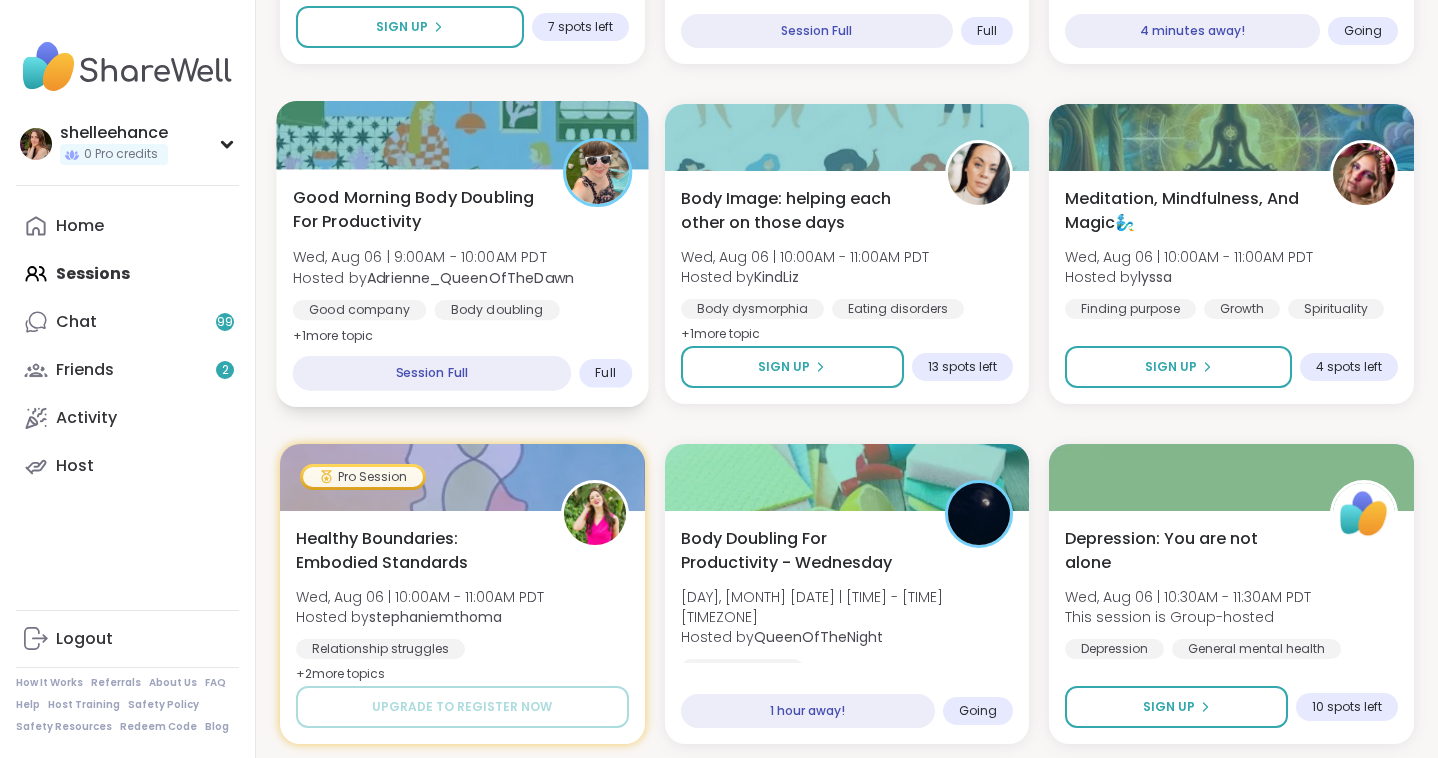 click on "Good Morning Body Doubling For Productivity [DAY], [MONTH] [DATE] | [TIME] - [TIME] [TIMEZONE] Hosted by [USERNAME] Good company Body doubling Goal-setting + 1  more topic Session Full Full" at bounding box center [462, 288] 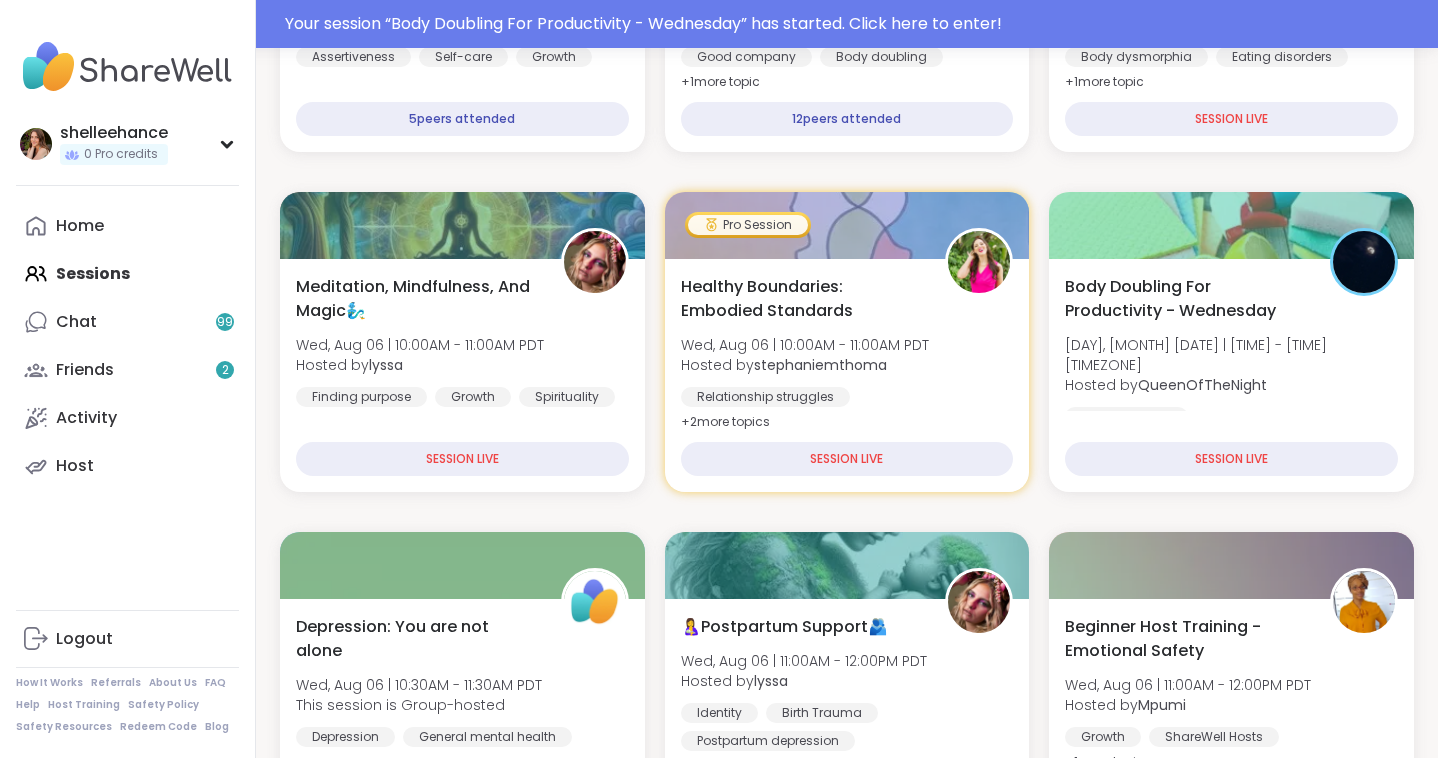 scroll, scrollTop: 608, scrollLeft: 0, axis: vertical 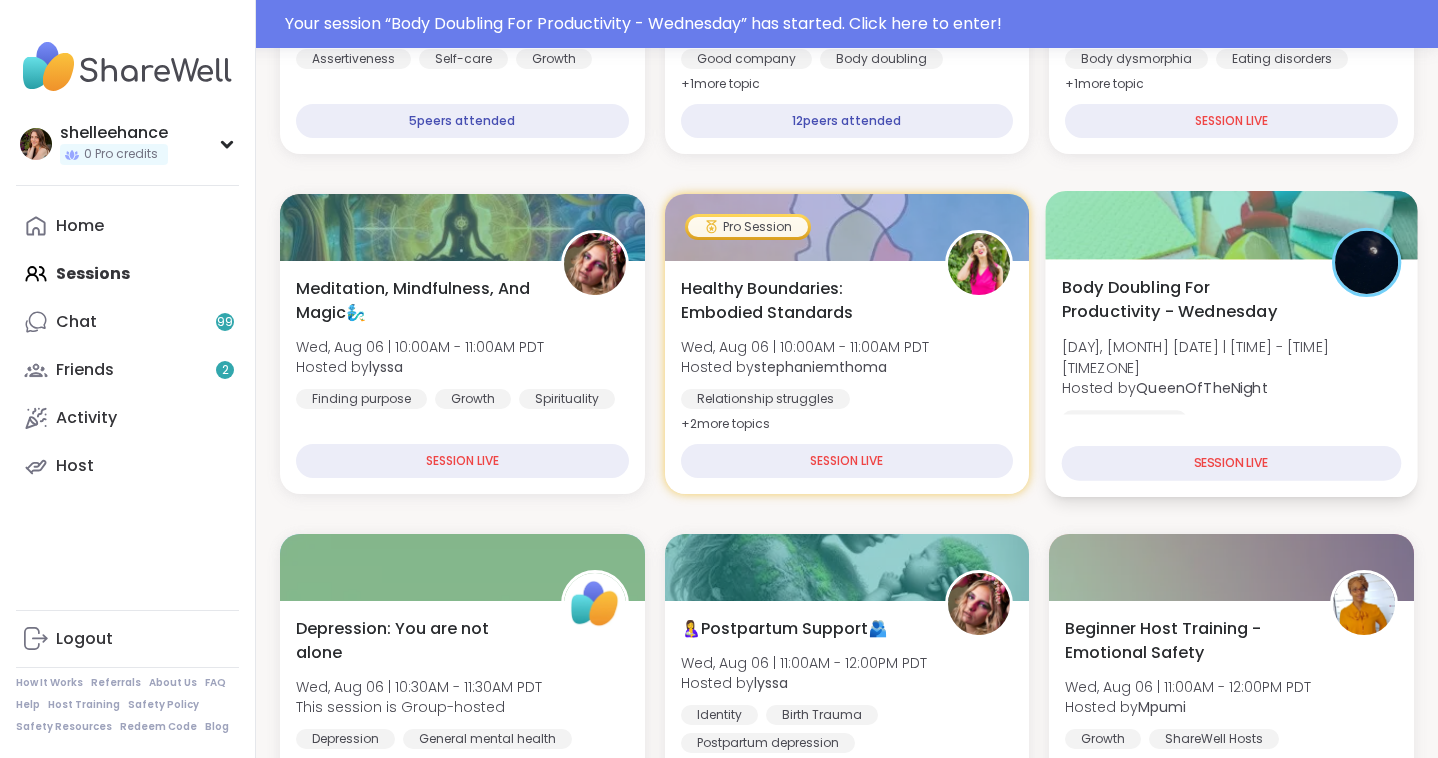 click on "Body Doubling For Productivity - [DAY] [DAY], [MONTH] [DATE] | [TIME] - [TIME] [TIMEZONE] Hosted by [USERNAME] Body doubling SESSION LIVE" at bounding box center (1232, 378) 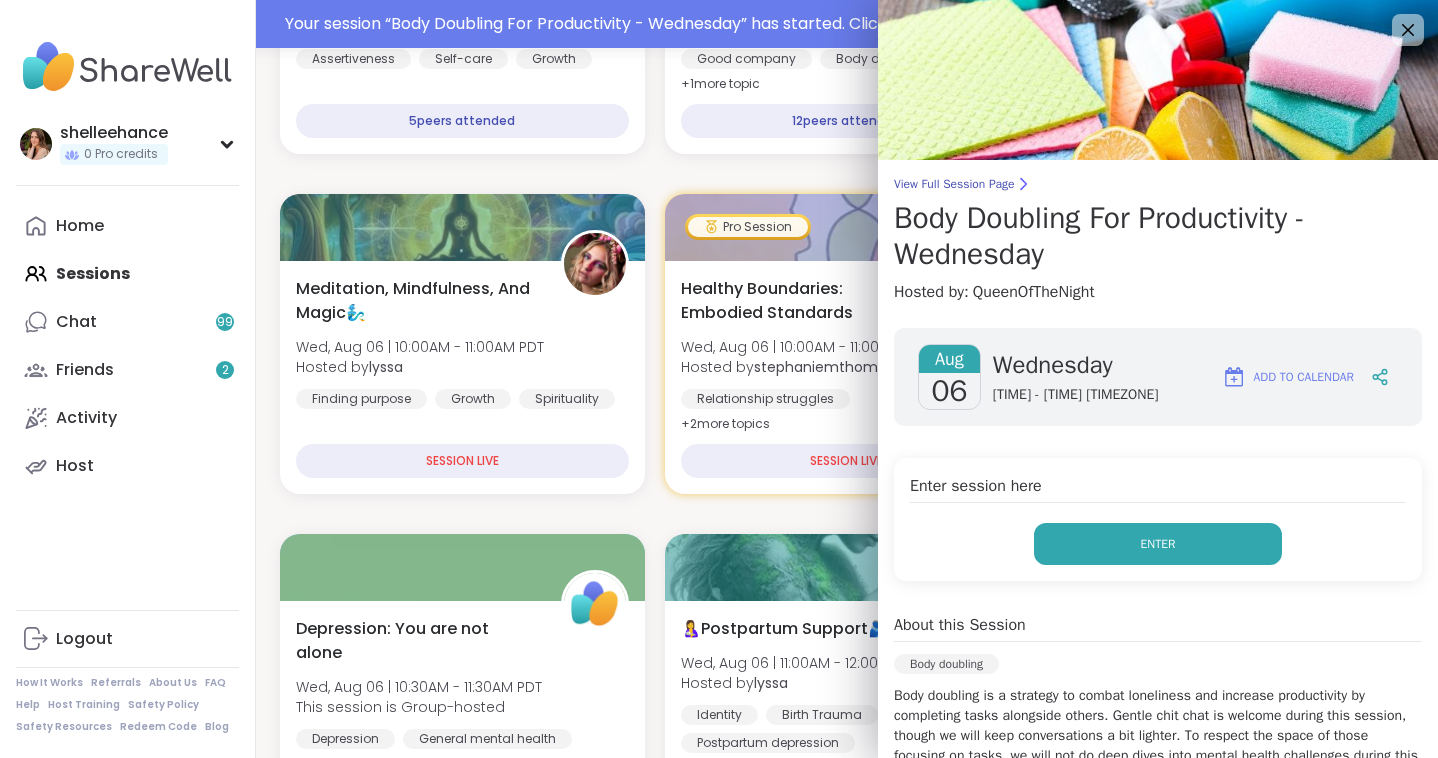 click on "Enter" at bounding box center (1158, 544) 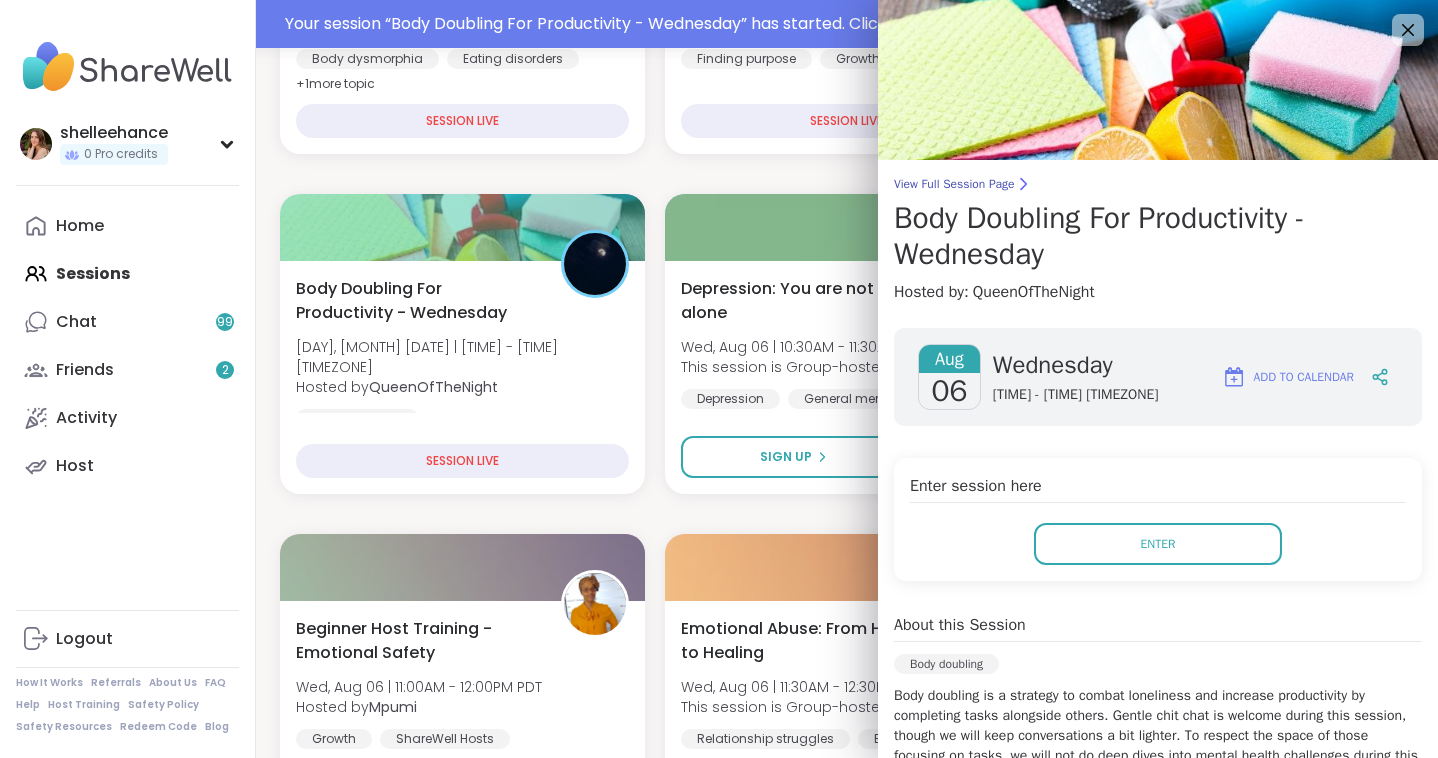 click on "Body Image: helping each other on those days [DAY], [MONTH] [DATE] | [TIME] - [TIME] [TIMEZONE] Hosted by [USERNAME] Body dysmorphia Eating disorders Body image + 1  more topic SESSION LIVE Meditation, Mindfulness, And Magic🧞‍♂️ [DAY], [MONTH] [DATE] | [TIME] - [TIME] [TIMEZONE] Hosted by [USERNAME] Finding purpose Growth Spirituality SESSION LIVE Pro Session Healthy Boundaries: Embodied Standards [DAY], [MONTH] [DATE] | [TIME] - [TIME] [TIMEZONE] Hosted by [USERNAME] Relationship struggles Personal development Identity + 2  more topic s SESSION LIVE Body Doubling For Productivity - [DAY] [DAY], [MONTH] [DATE] | [TIME] - [TIME] [TIMEZONE] Hosted by [USERNAME] Body doubling SESSION LIVE Depression: You are not alone [DAY], [MONTH] [DATE] | [TIME] - [TIME] [TIMEZONE] This session is Group-hosted Depression General mental health Self-care Sign Up 7 spots left 🤱Postpartum Support🫂 [DAY], [MONTH] [DATE] | [TIME] - [TIME] [TIMEZONE] Hosted by [USERNAME] Identity Birth Trauma Postpartum depression Sign Up 4 spots left Beginner Host Training - Emotional Safety Hosted by [USERNAME] + 1 +" at bounding box center [847, 1874] 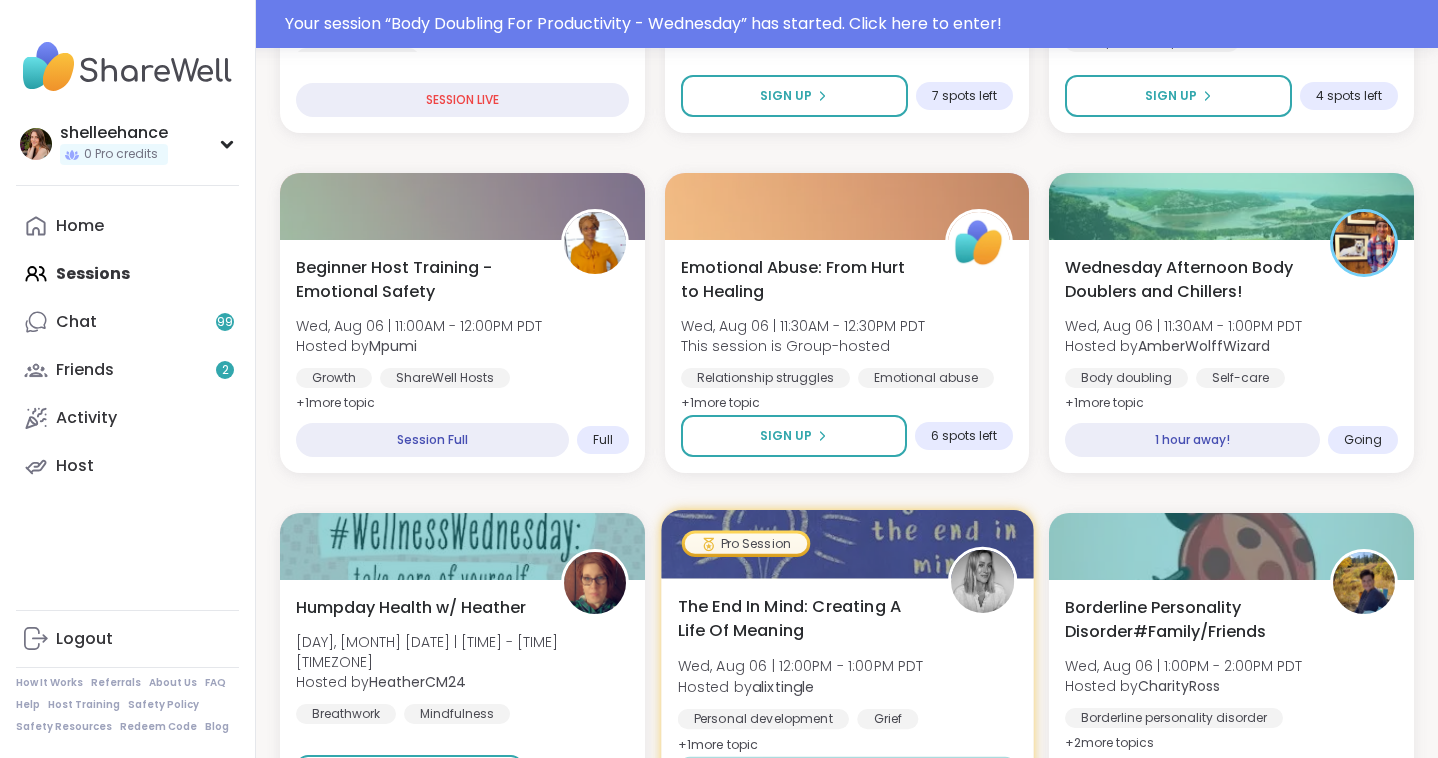 scroll, scrollTop: 1178, scrollLeft: 0, axis: vertical 